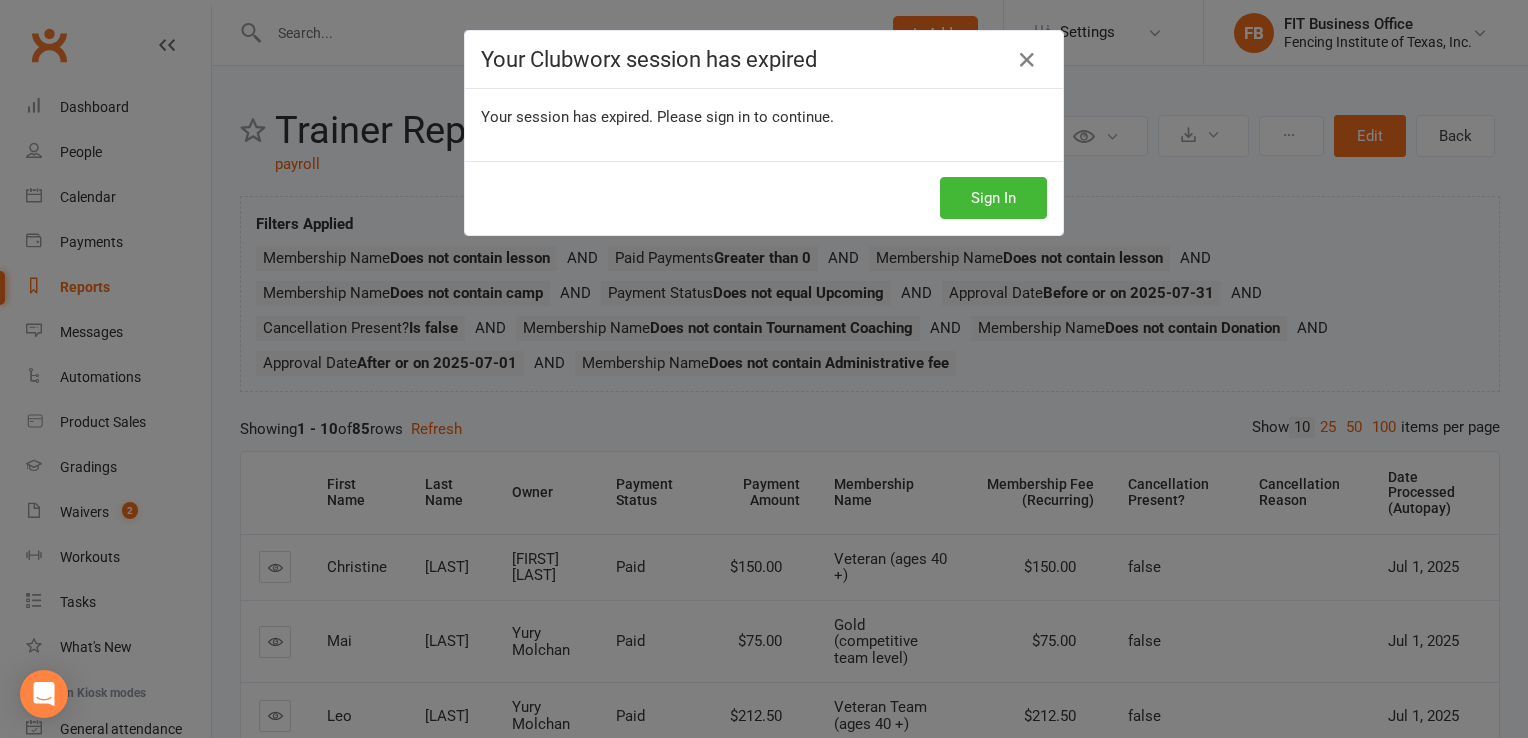 scroll, scrollTop: 33, scrollLeft: 0, axis: vertical 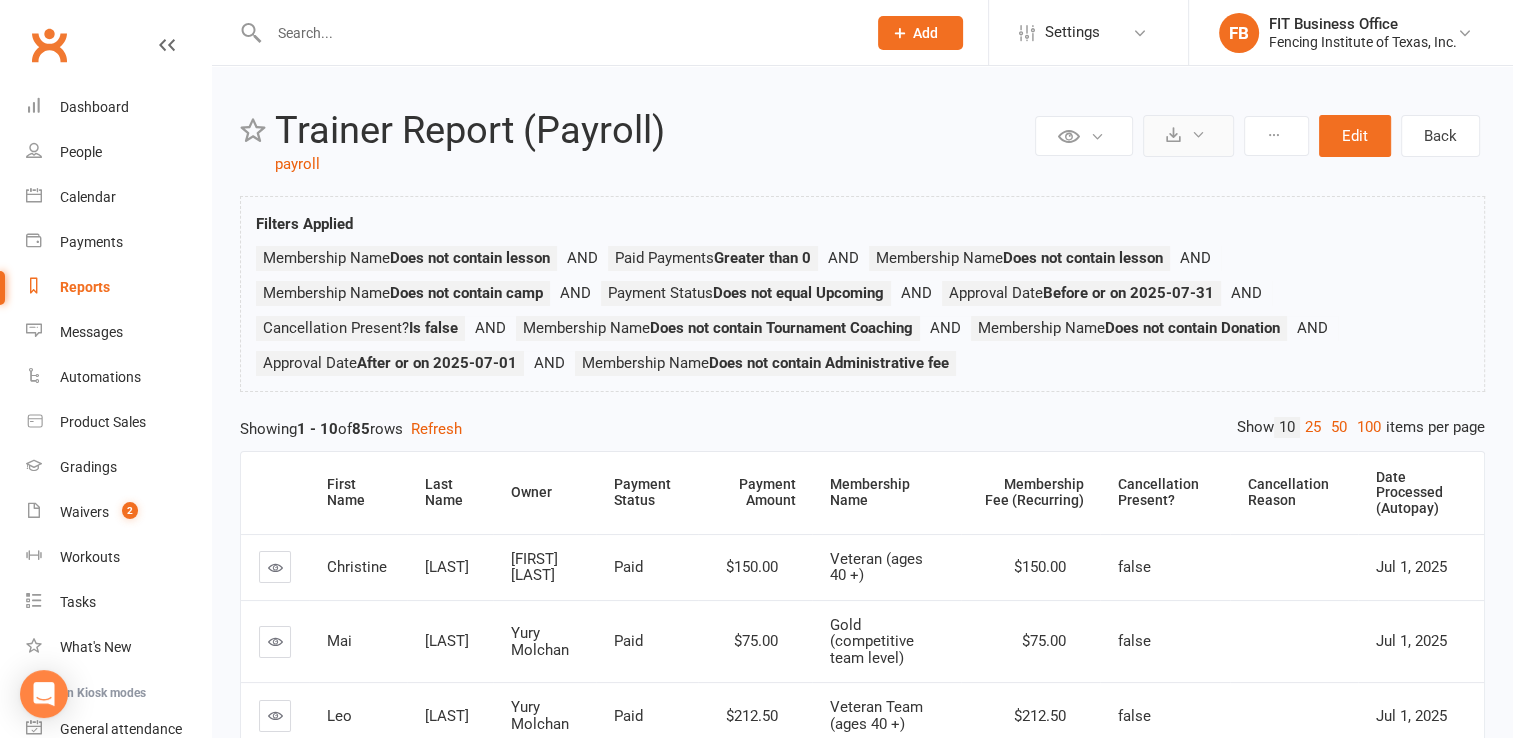click at bounding box center (1198, 134) 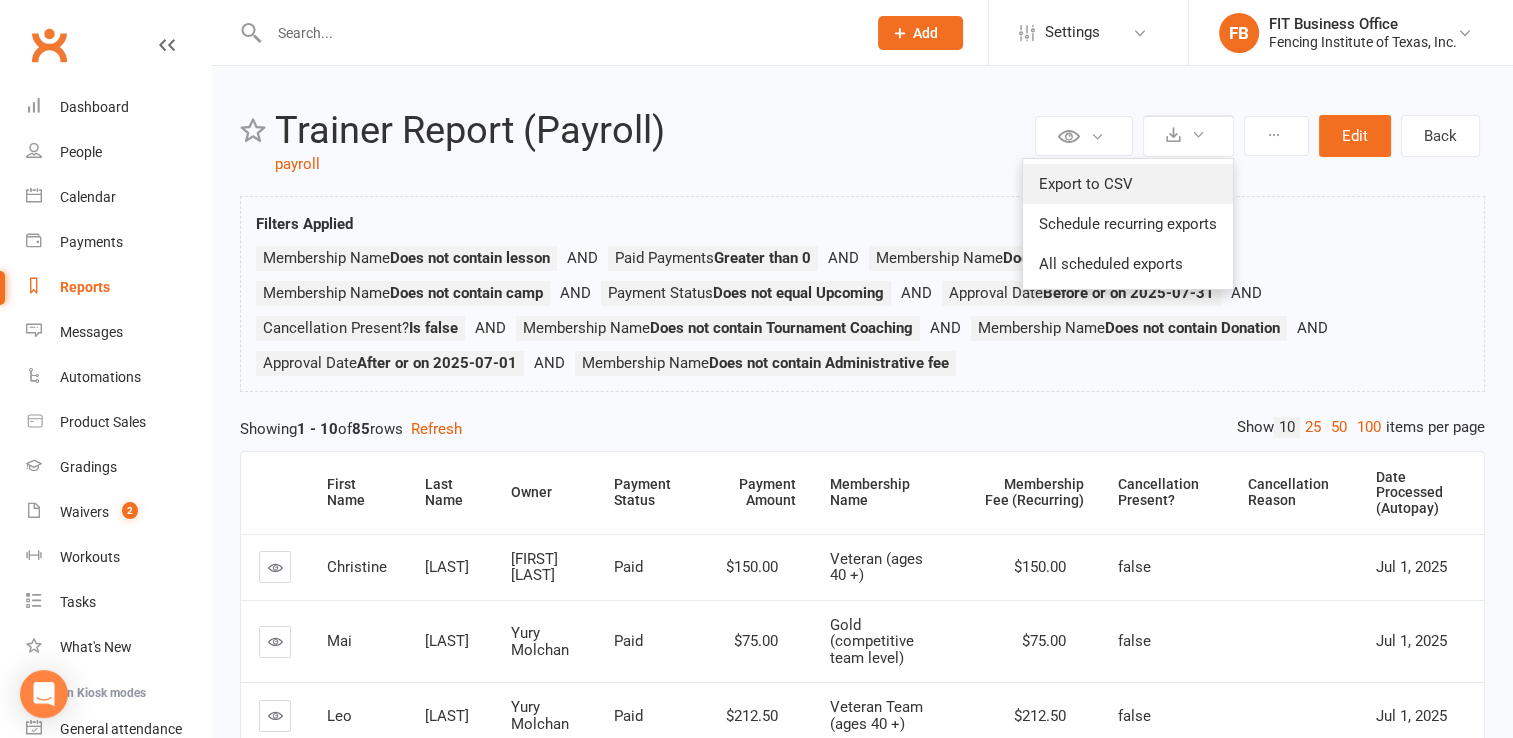 click on "Export to CSV" at bounding box center (1128, 184) 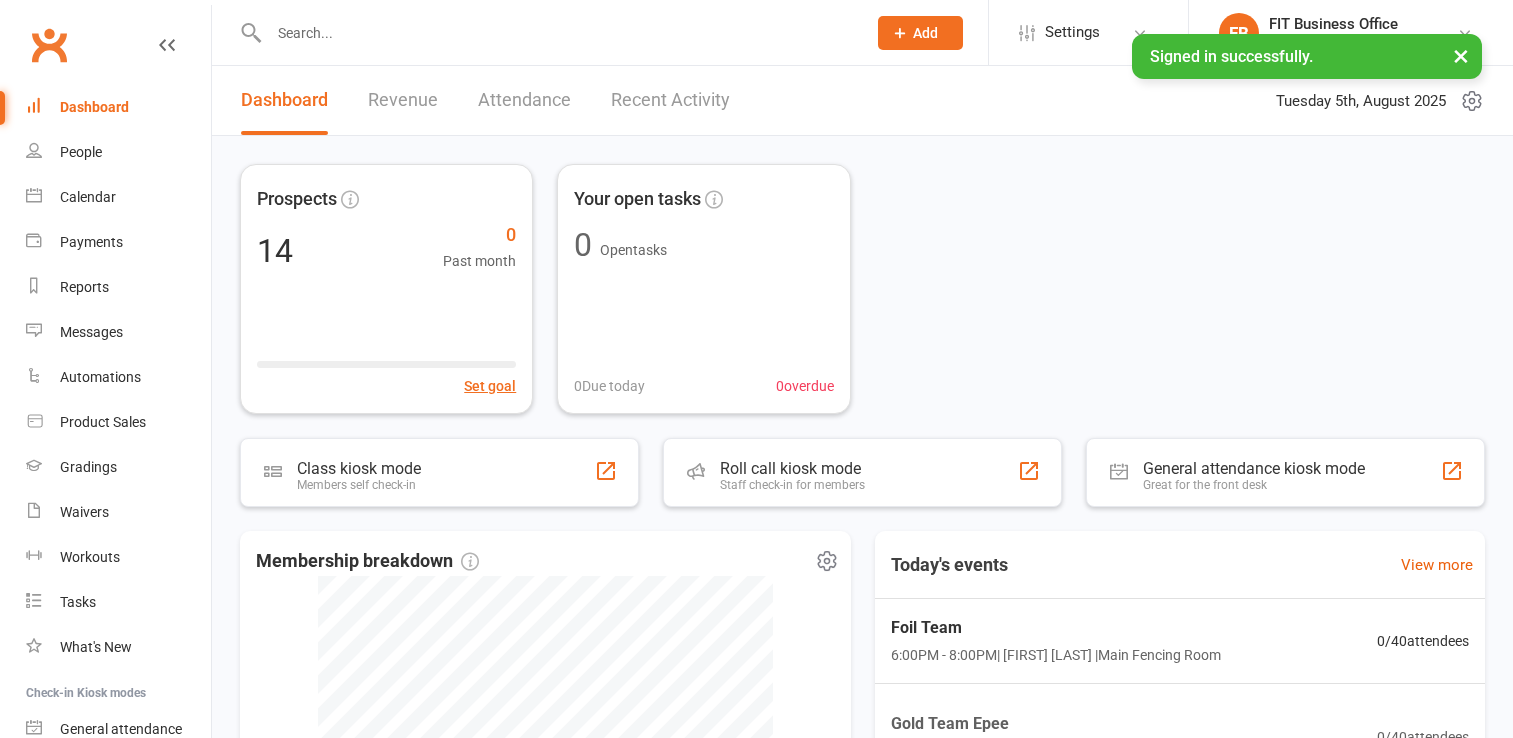 scroll, scrollTop: 0, scrollLeft: 0, axis: both 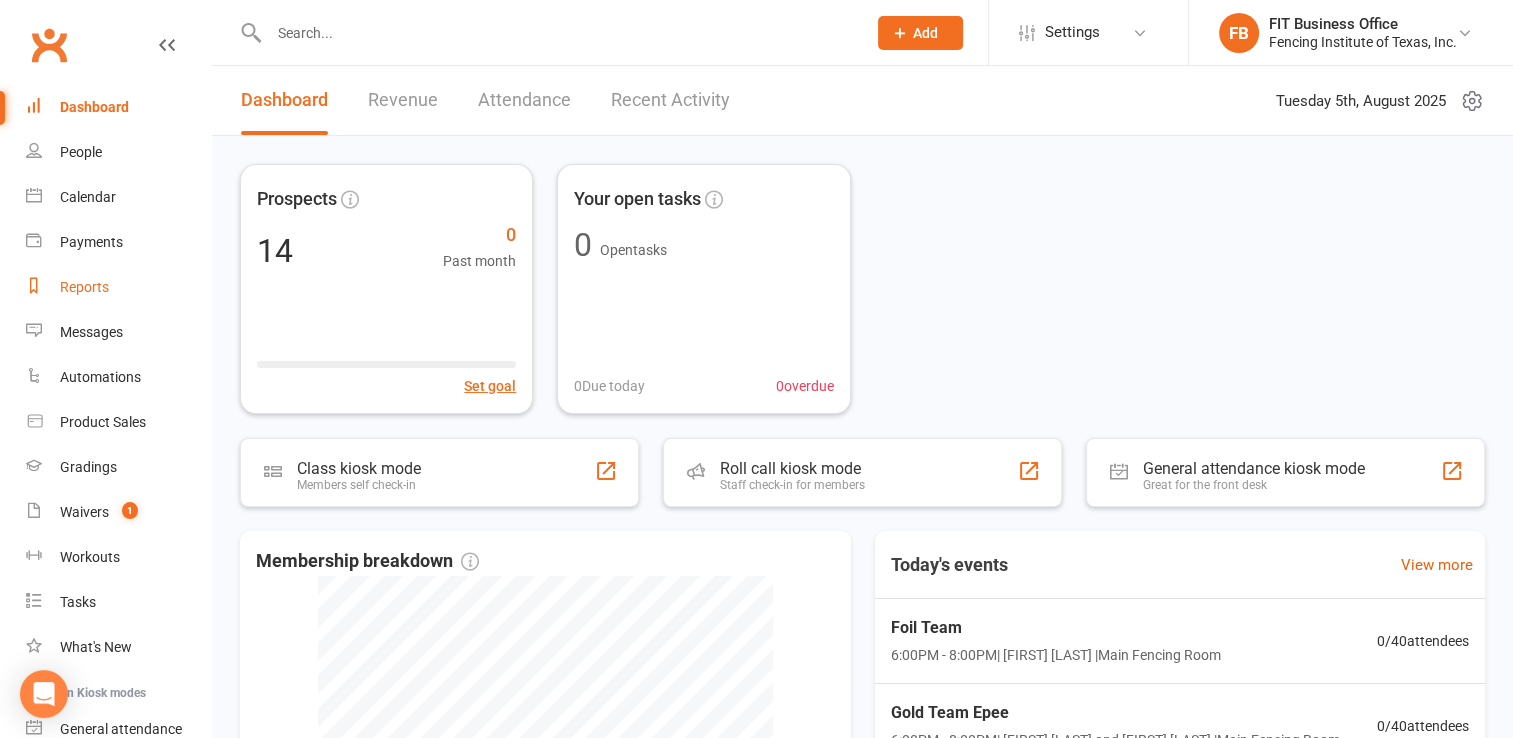 click on "Reports" at bounding box center [84, 287] 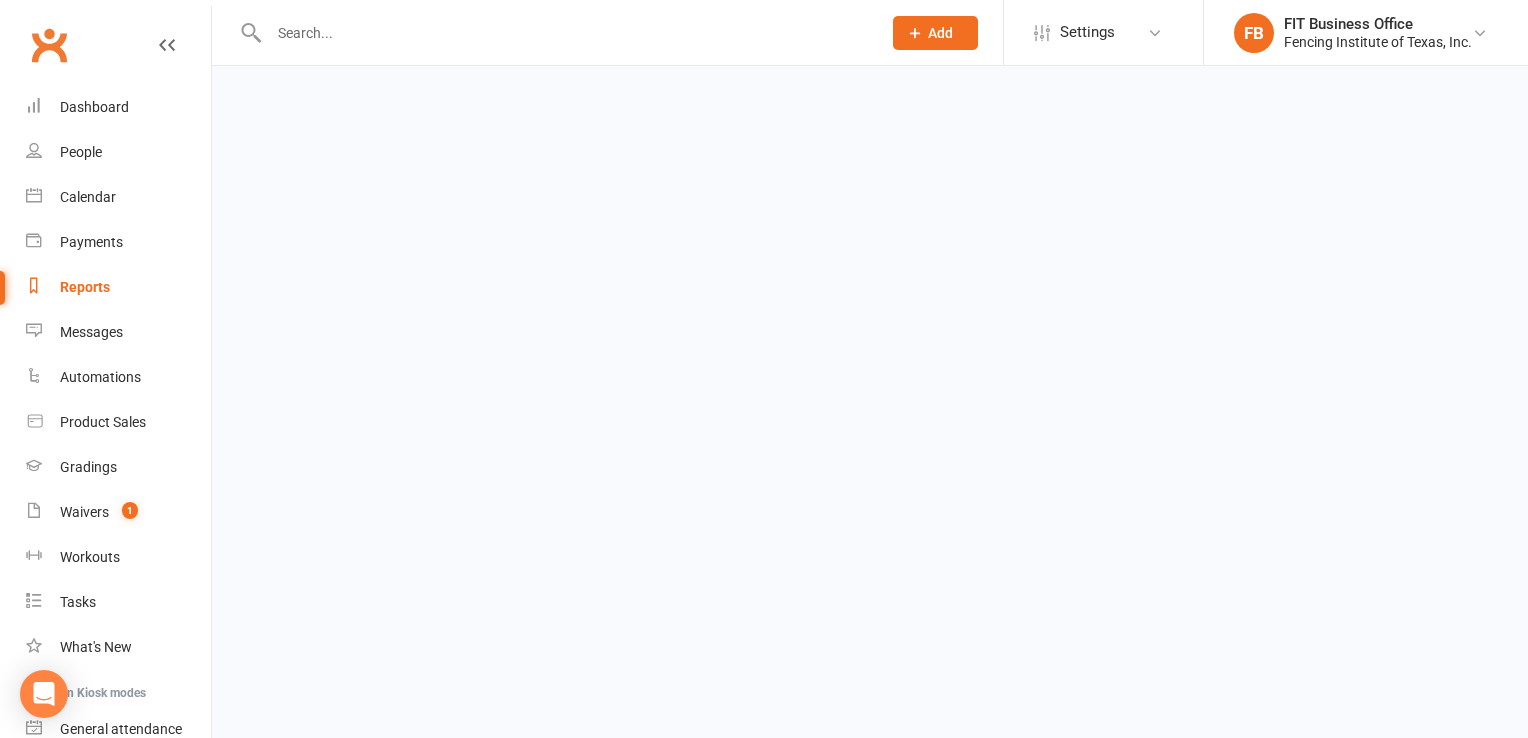select on "25" 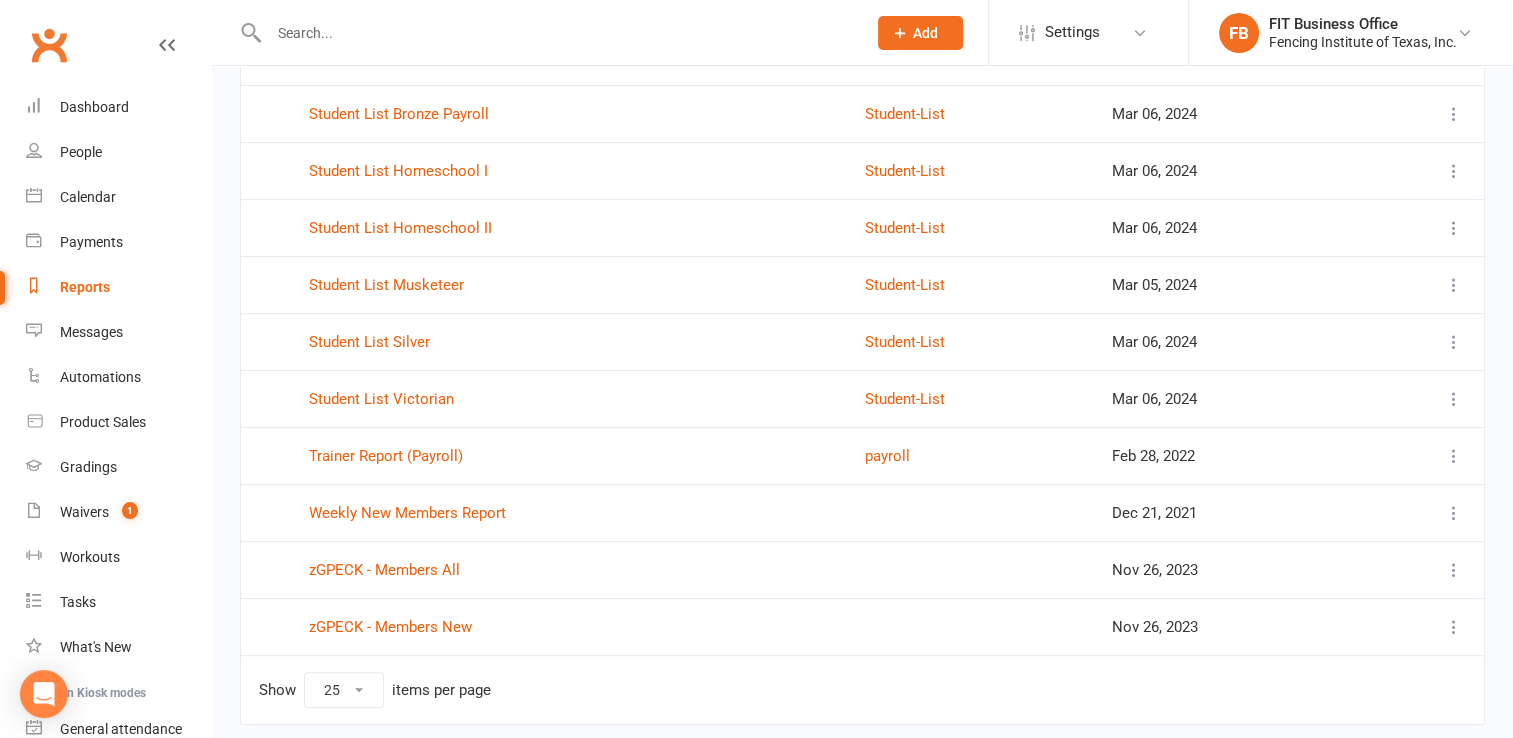 scroll, scrollTop: 766, scrollLeft: 0, axis: vertical 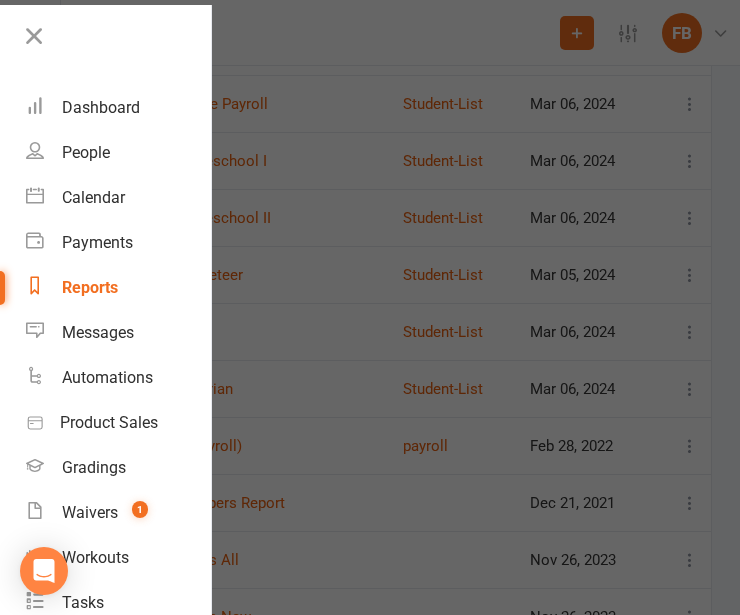 click at bounding box center [370, 307] 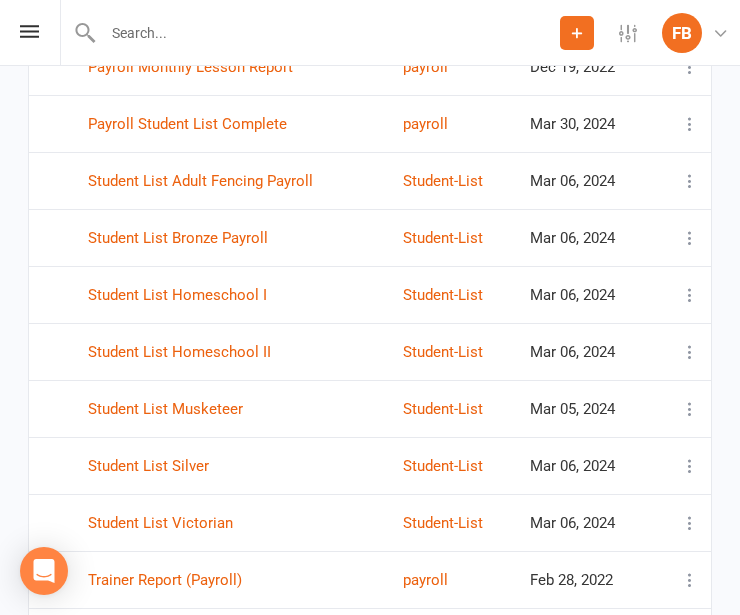 scroll, scrollTop: 604, scrollLeft: 0, axis: vertical 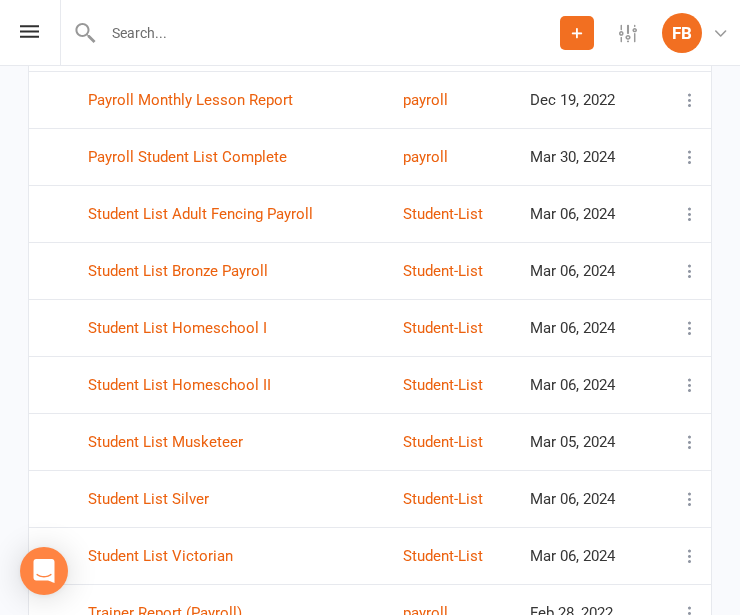 click at bounding box center [310, 32] 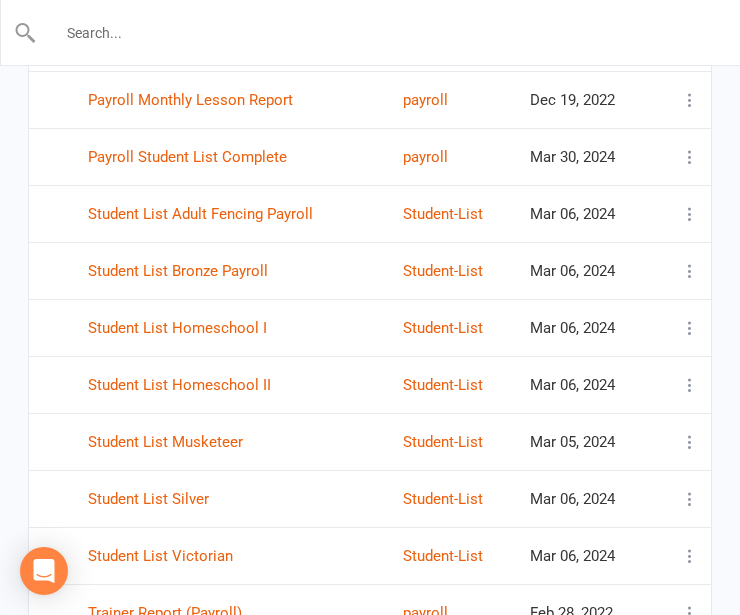 click at bounding box center (371, 33) 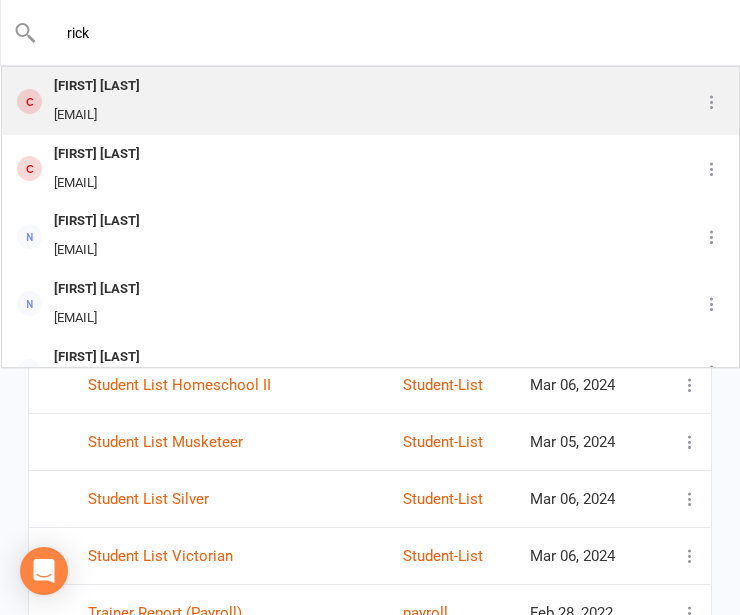 type on "rick" 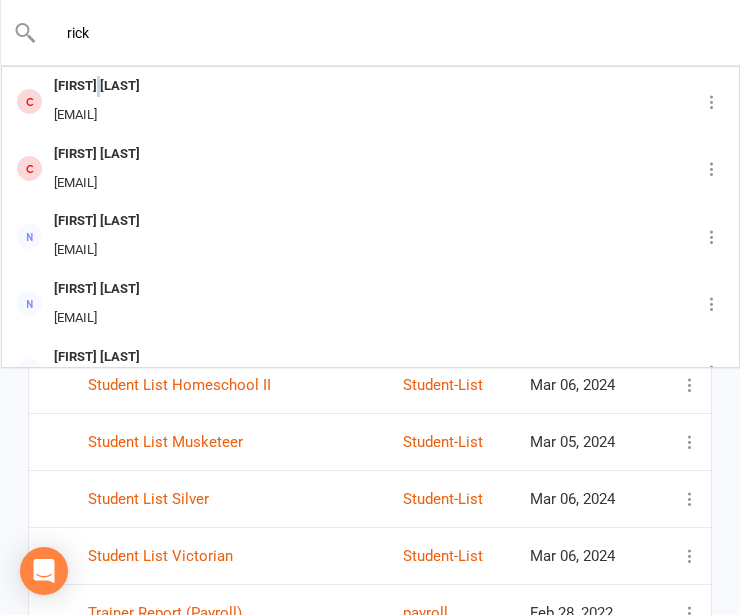 click on "[FIRST] [LAST]" at bounding box center (97, 86) 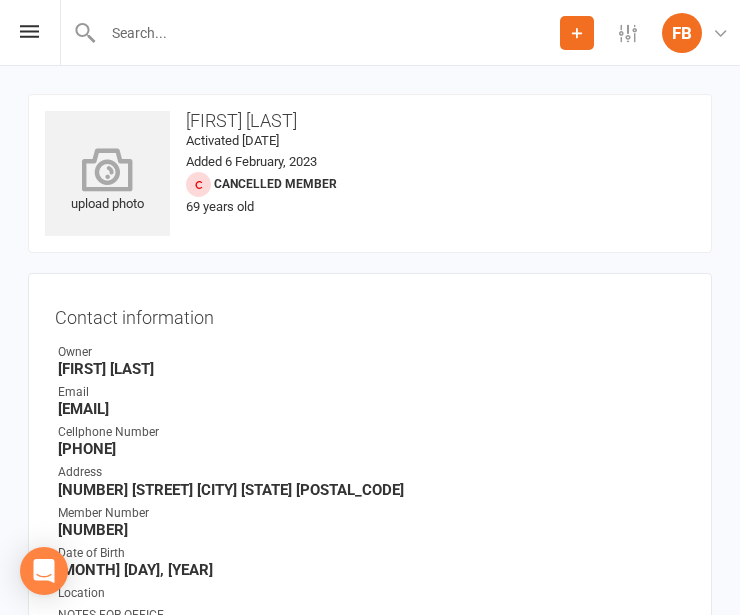 scroll, scrollTop: 33, scrollLeft: 0, axis: vertical 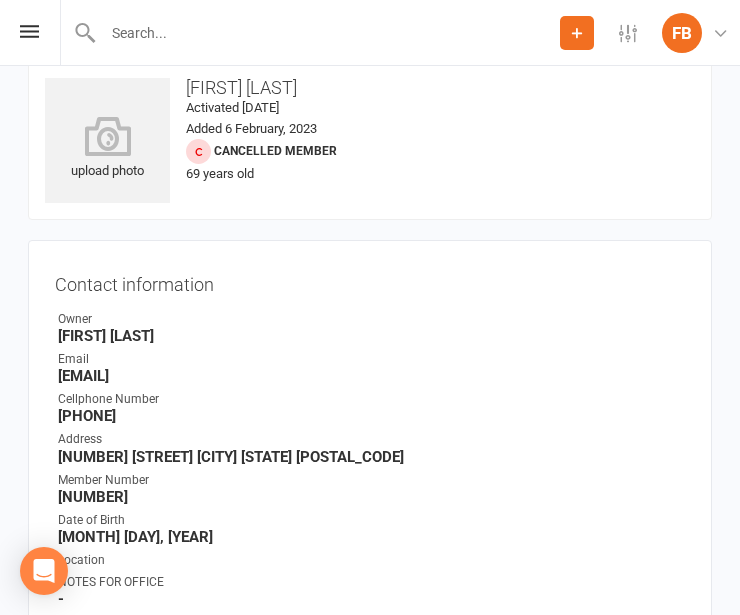 click at bounding box center (328, 33) 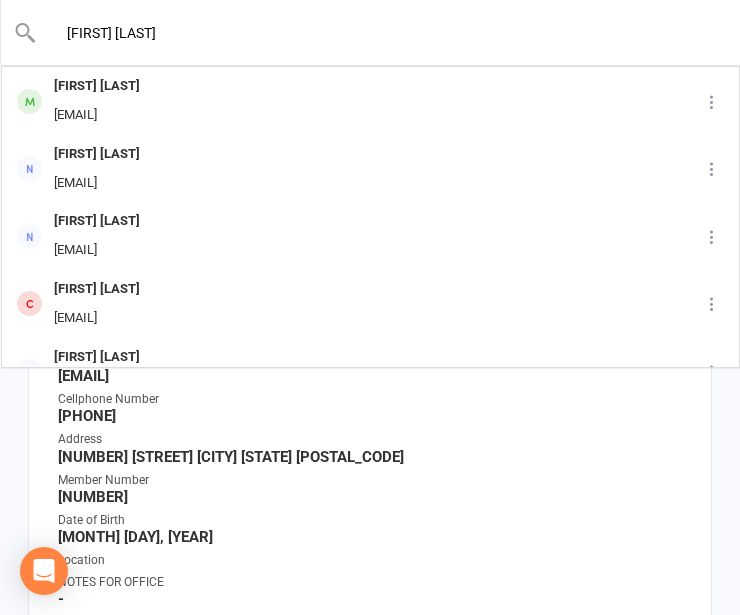 drag, startPoint x: 89, startPoint y: 30, endPoint x: -27, endPoint y: 21, distance: 116.34862 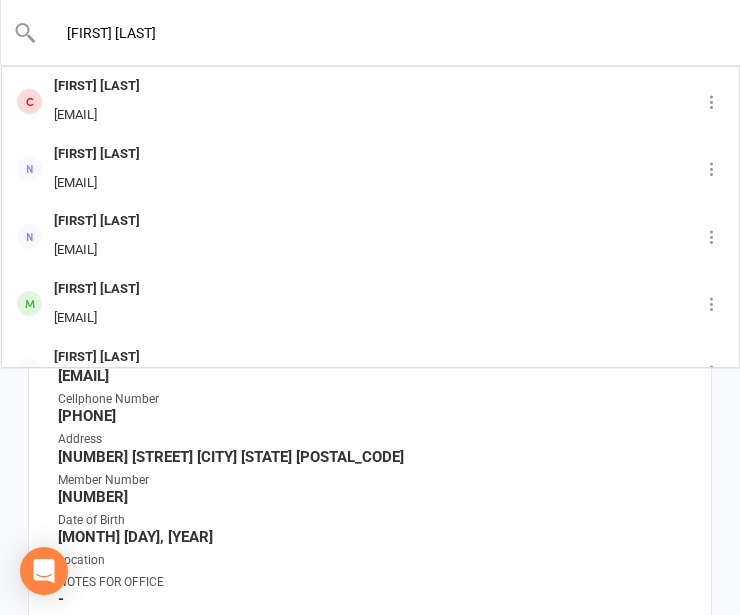 drag, startPoint x: 169, startPoint y: 23, endPoint x: -27, endPoint y: 12, distance: 196.30843 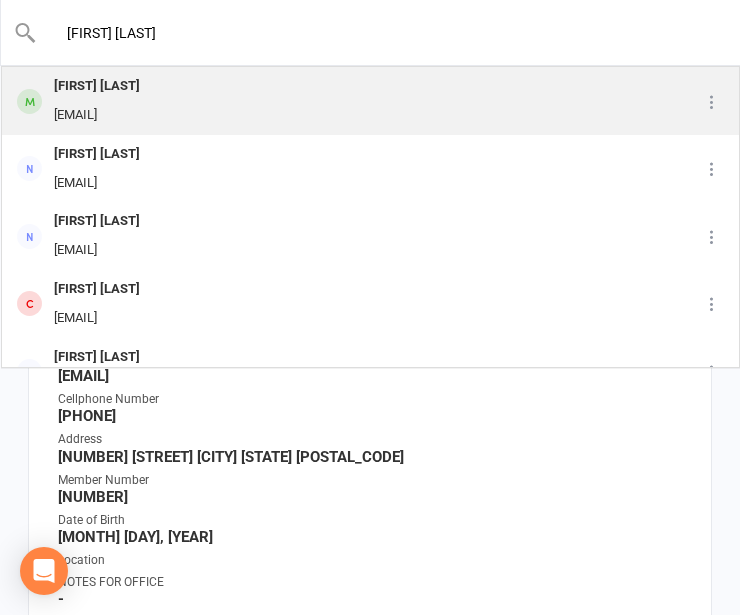scroll, scrollTop: 0, scrollLeft: 0, axis: both 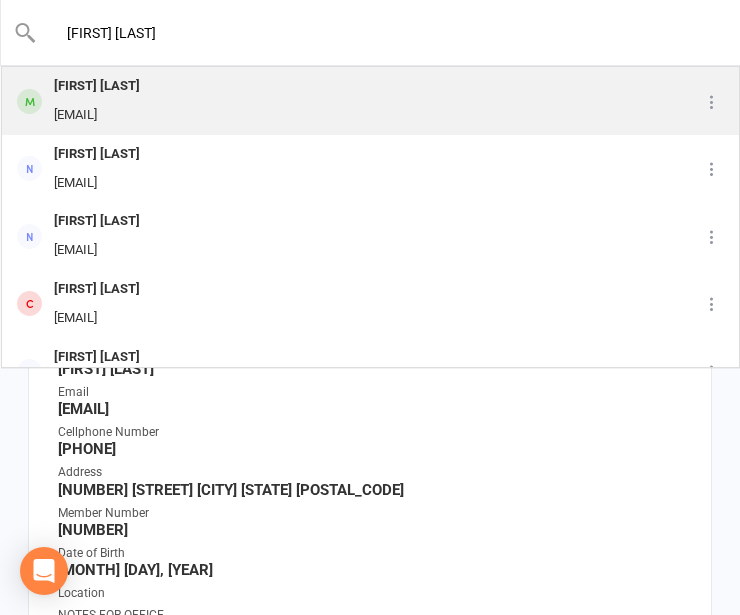 type on "[FIRST] [LAST]" 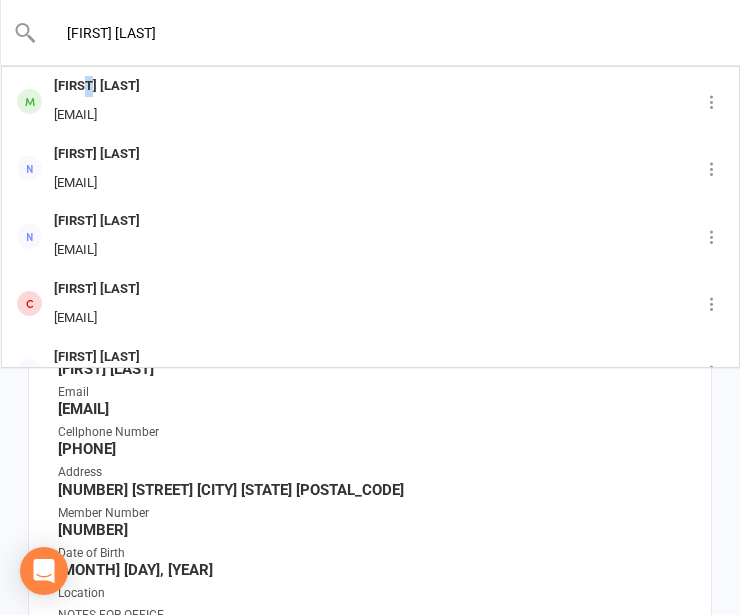 drag, startPoint x: 82, startPoint y: 96, endPoint x: 92, endPoint y: 93, distance: 10.440307 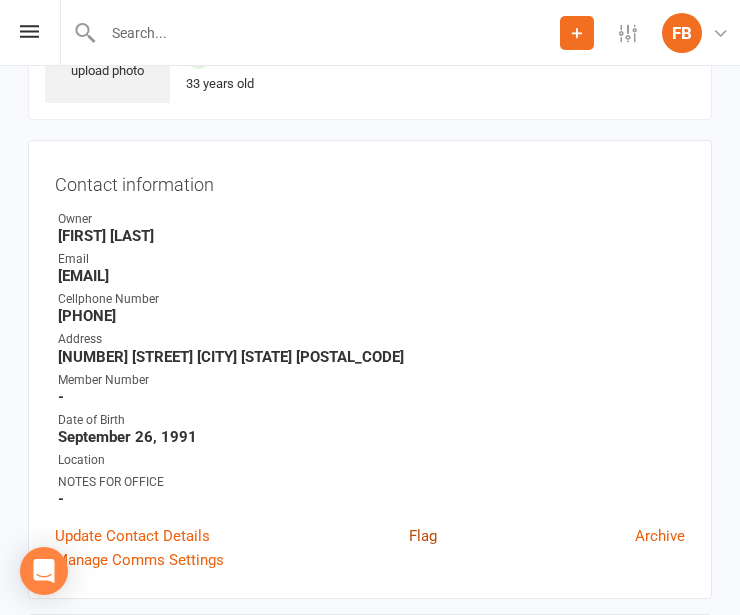 scroll, scrollTop: 0, scrollLeft: 0, axis: both 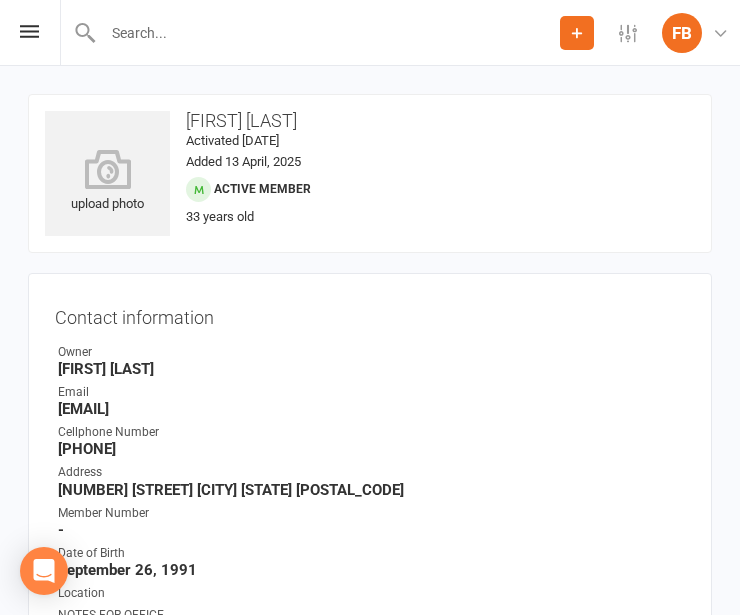 click at bounding box center (328, 33) 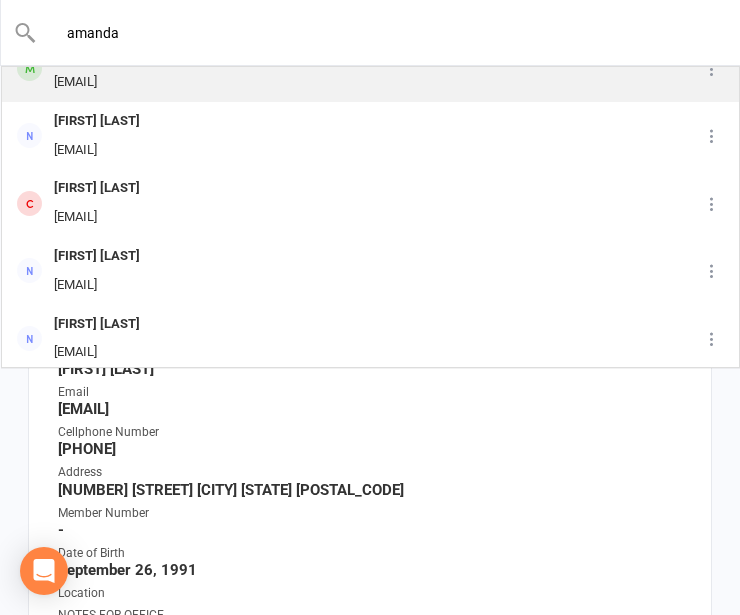 scroll, scrollTop: 0, scrollLeft: 0, axis: both 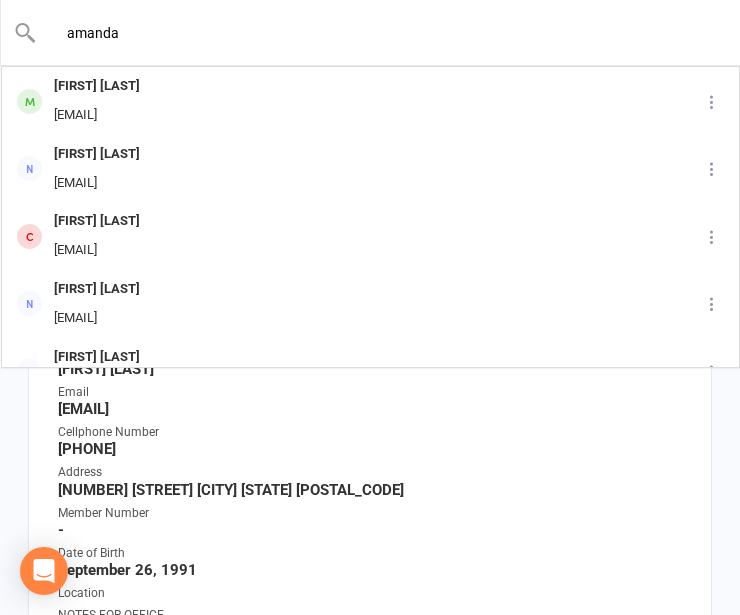 click on "amanda" at bounding box center (371, 33) 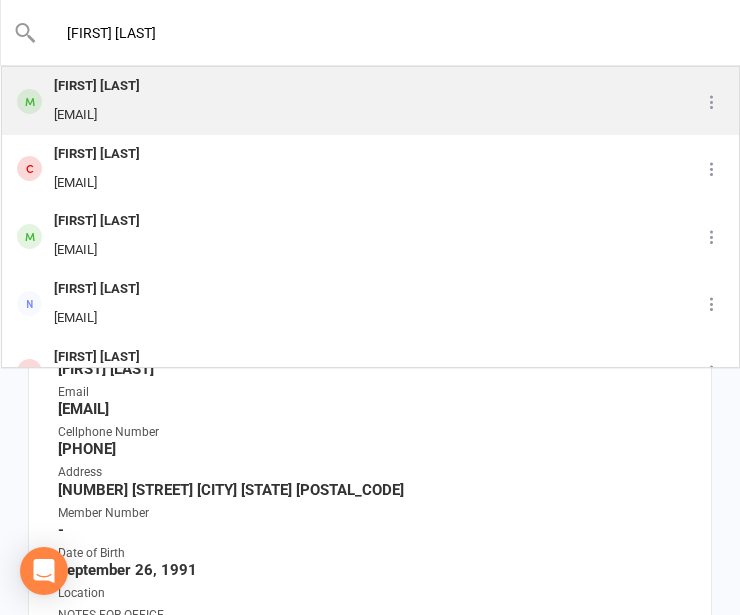 type on "[FIRST] [LAST]" 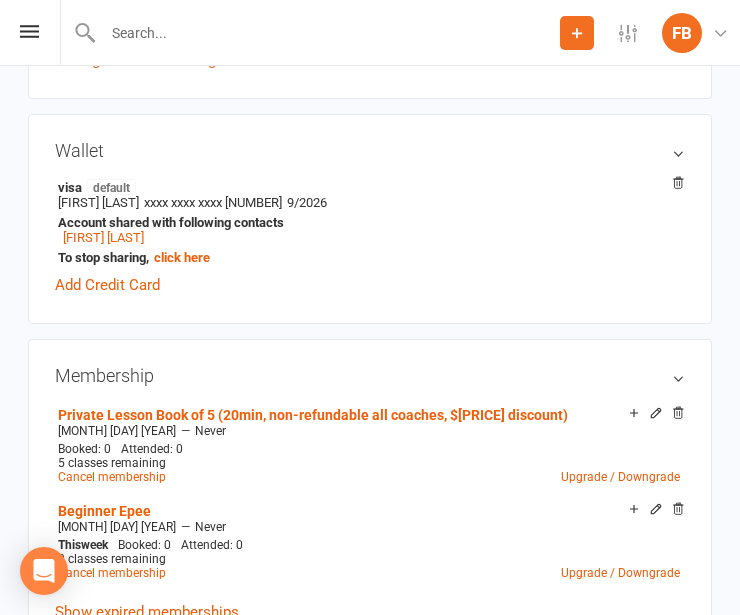 scroll, scrollTop: 666, scrollLeft: 0, axis: vertical 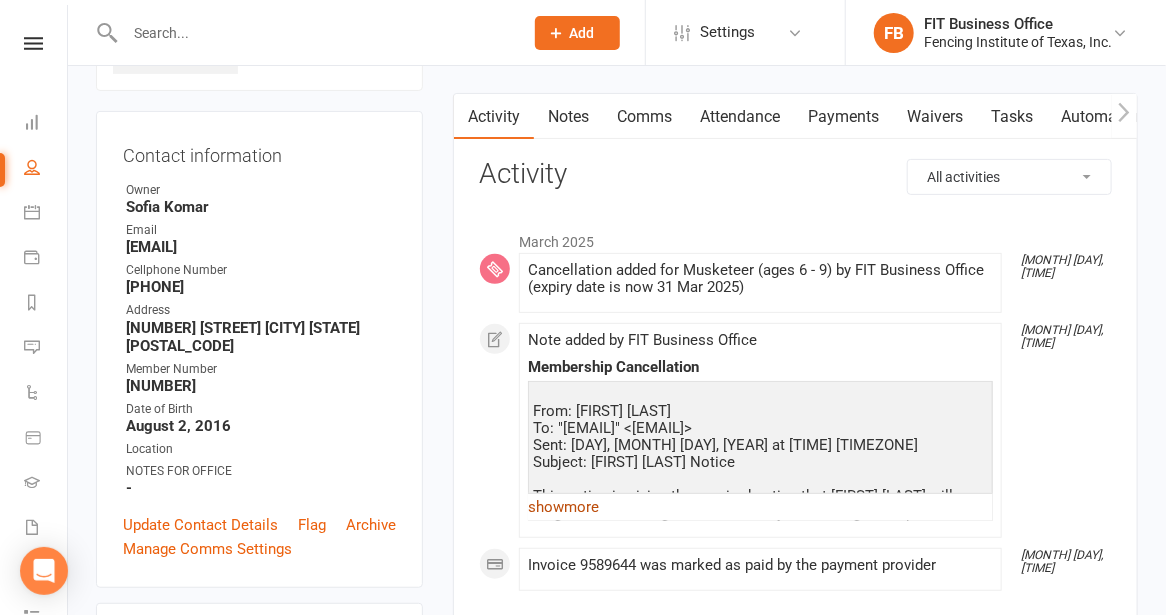 click on "show  more" at bounding box center [760, 507] 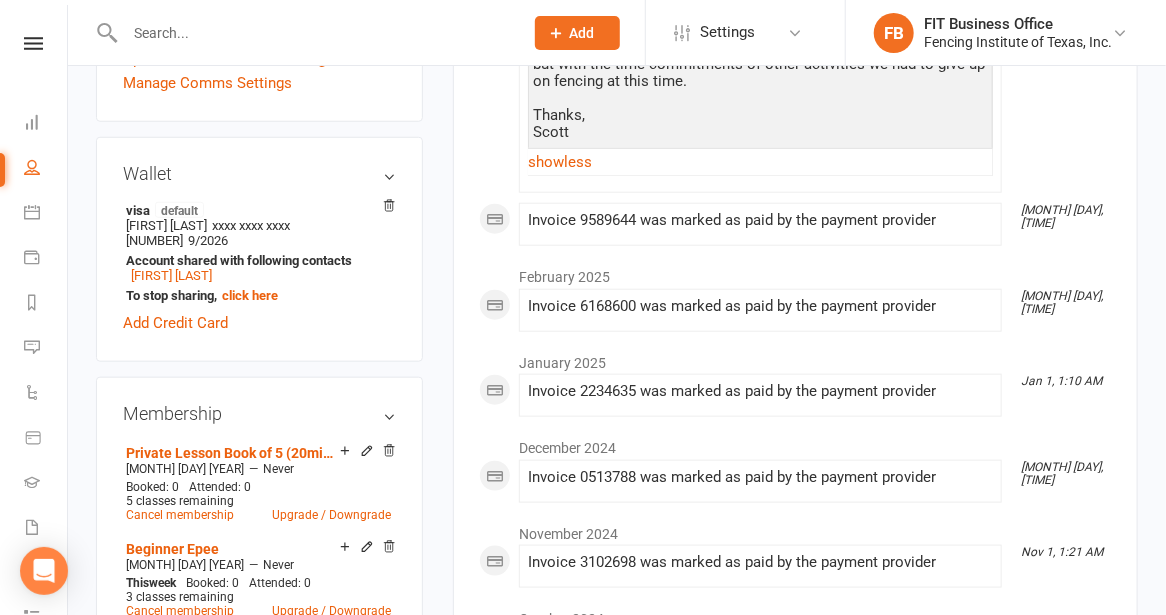 scroll, scrollTop: 828, scrollLeft: 0, axis: vertical 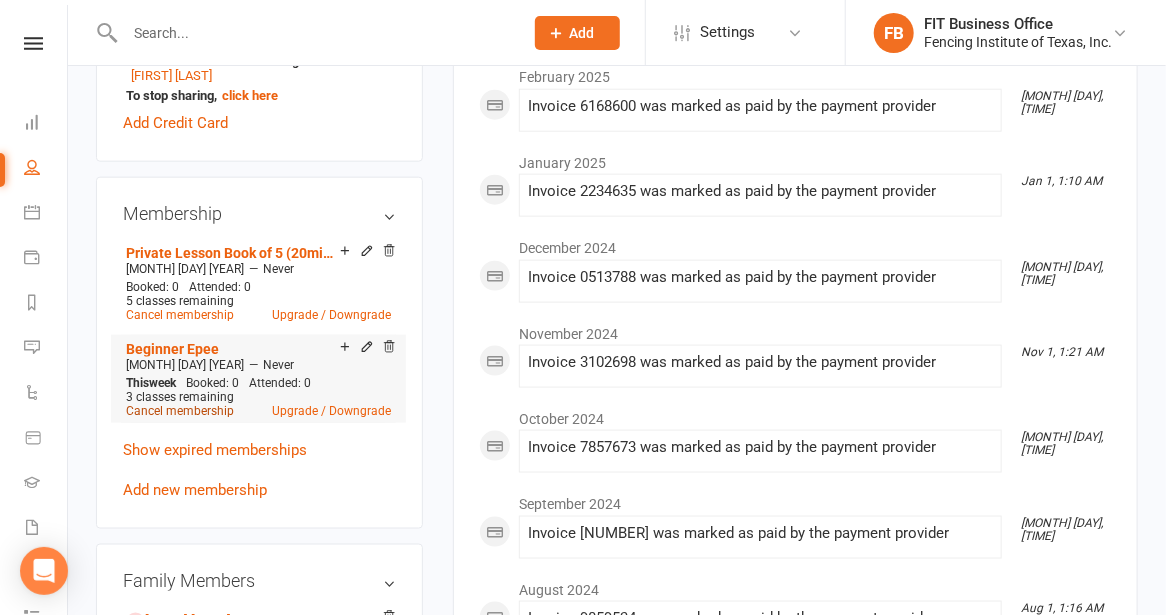 click on "Cancel membership" at bounding box center [180, 411] 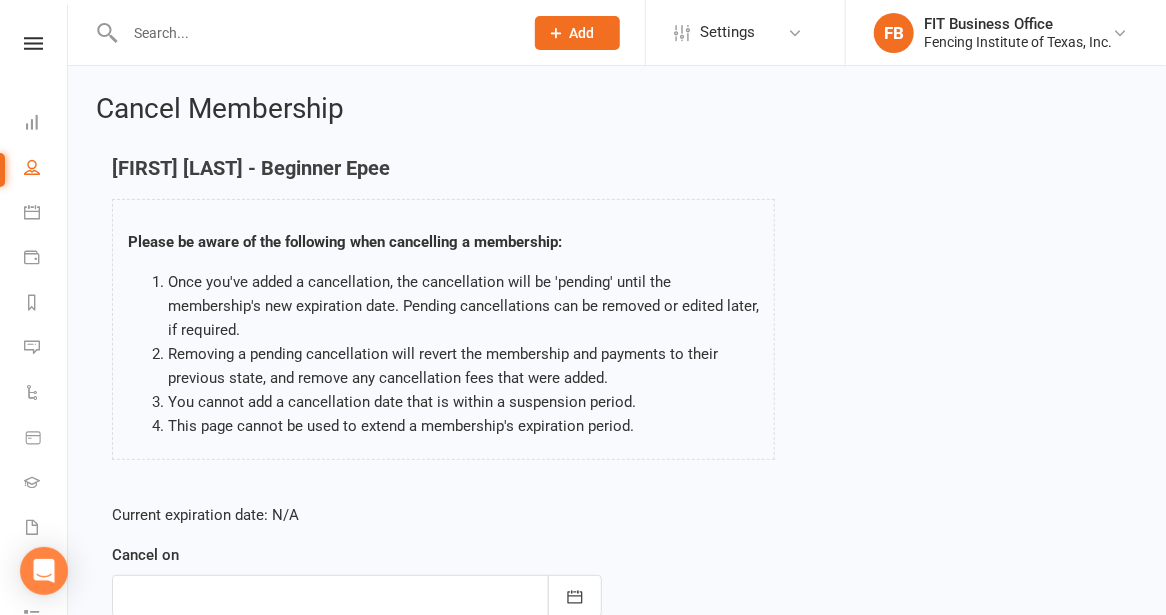 scroll, scrollTop: 267, scrollLeft: 0, axis: vertical 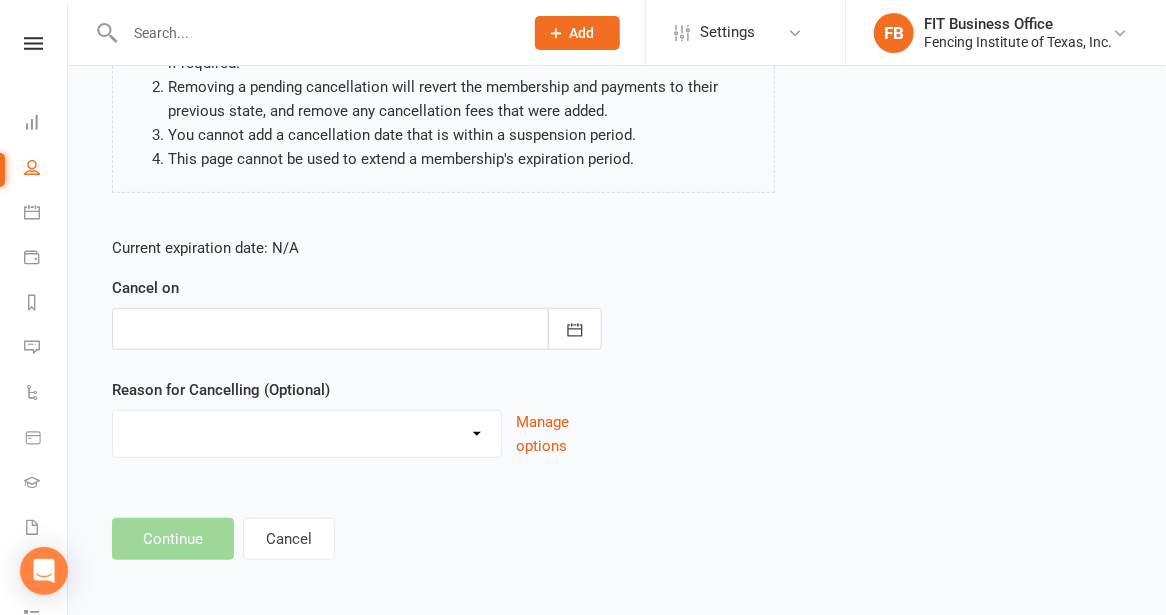 click at bounding box center [357, 329] 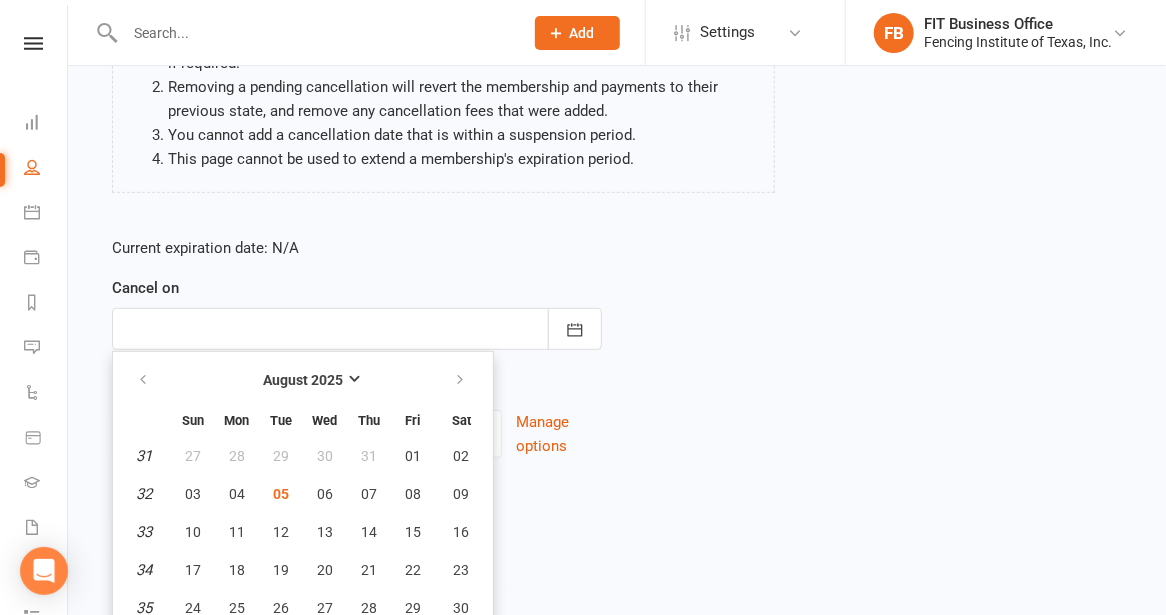 scroll, scrollTop: 313, scrollLeft: 0, axis: vertical 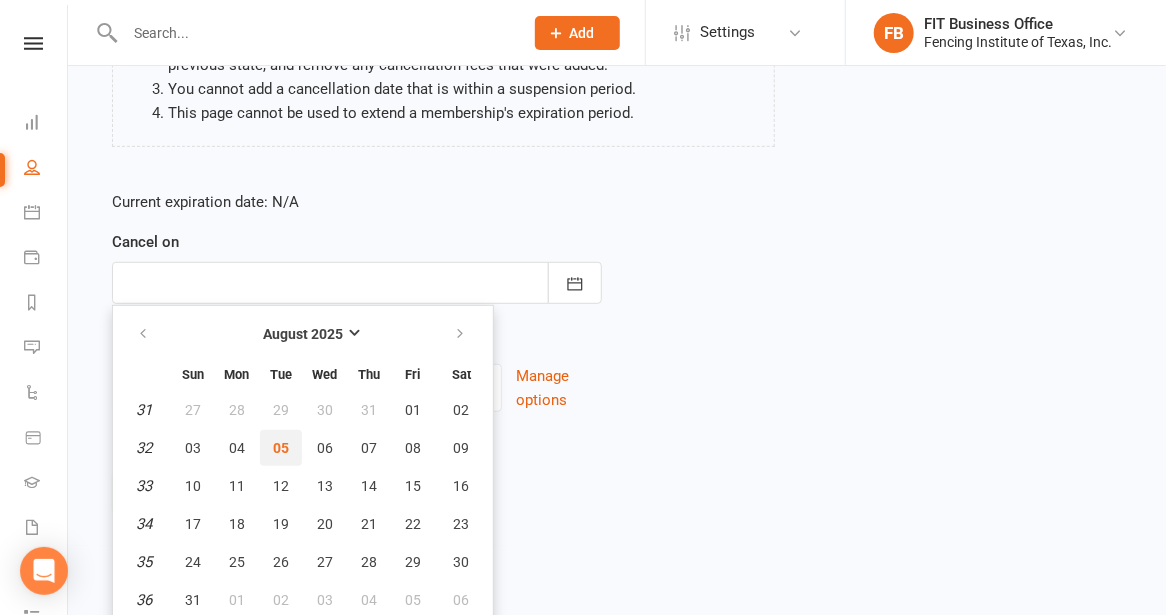 click on "05" at bounding box center (281, 448) 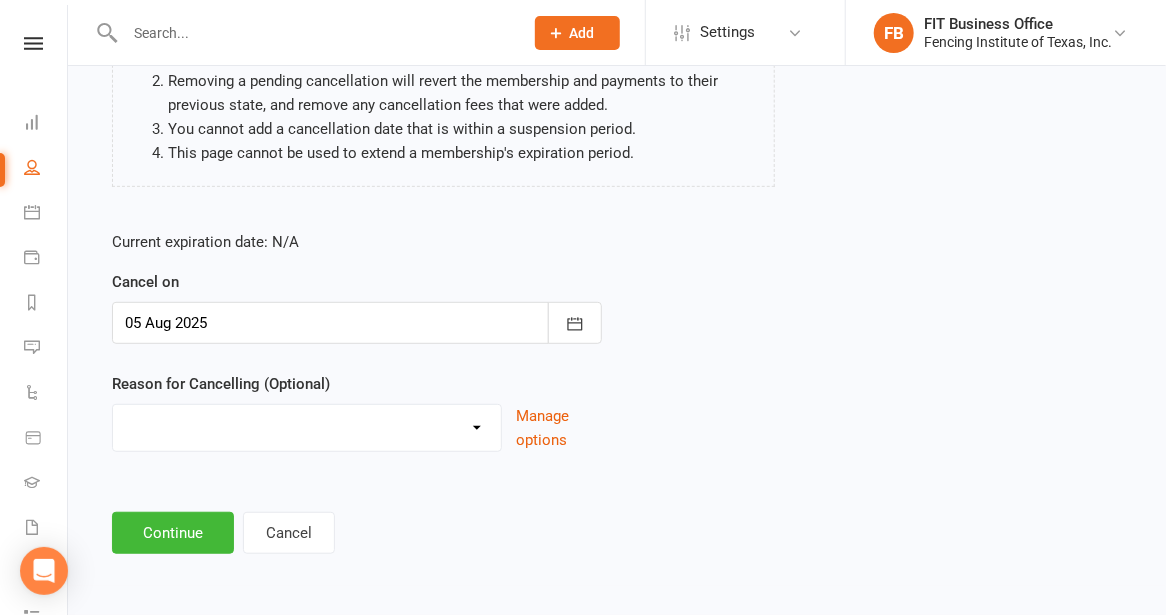 scroll, scrollTop: 271, scrollLeft: 0, axis: vertical 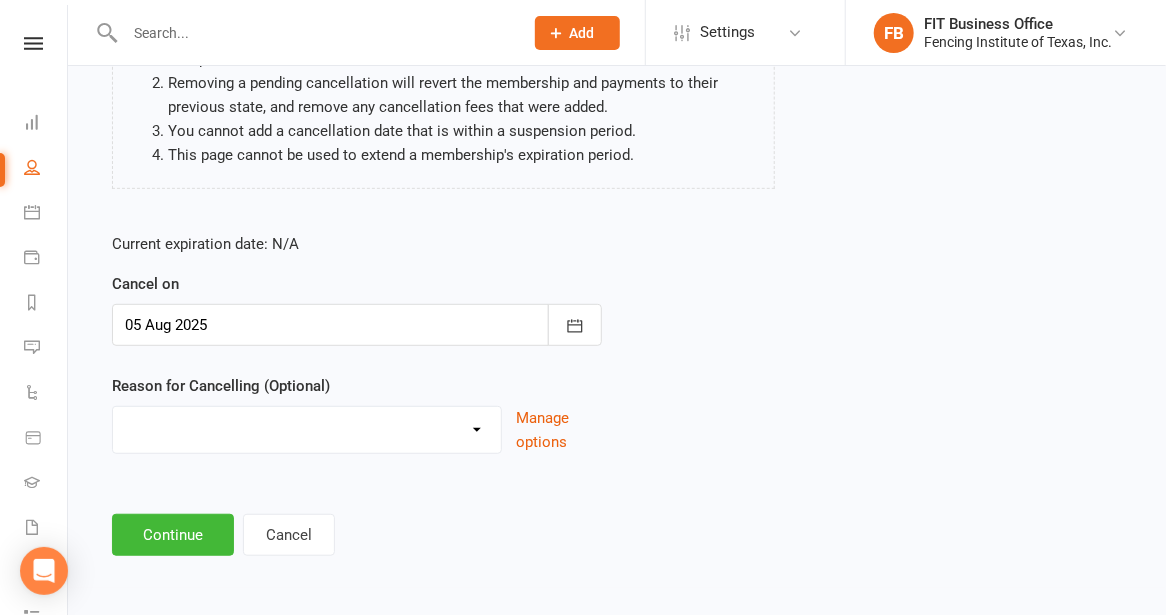 click on "Going to another club Going to College Medical Leave Membership completed/used Moving Promoted Unknown Other reason" at bounding box center (307, 427) 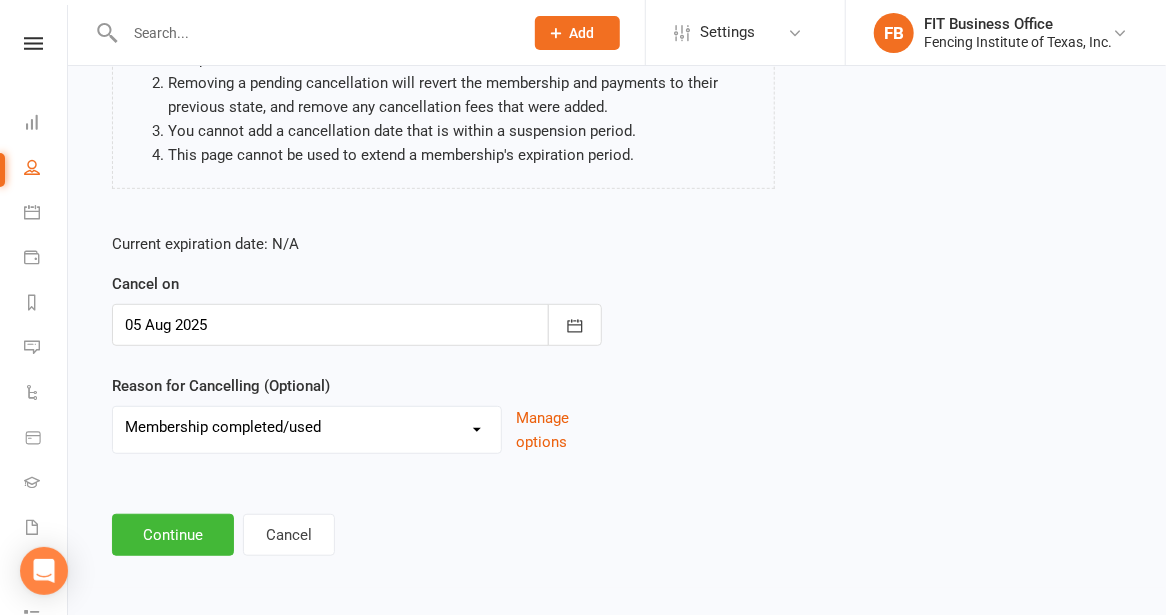 click on "Going to another club Going to College Medical Leave Membership completed/used Moving Promoted Unknown Other reason" at bounding box center [307, 427] 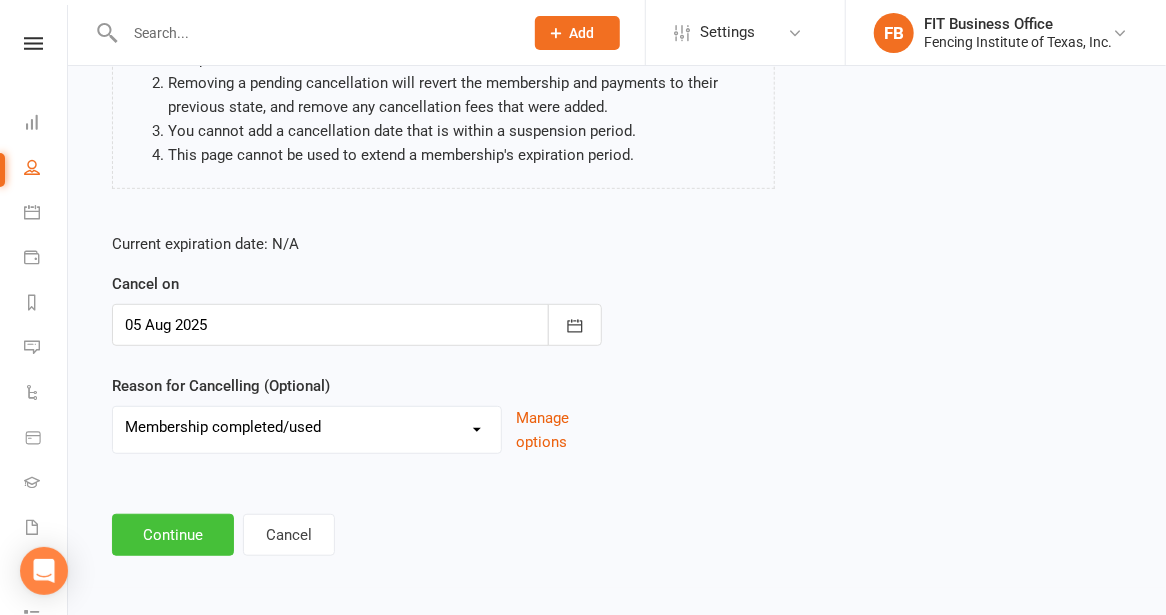 click on "Continue" at bounding box center (173, 535) 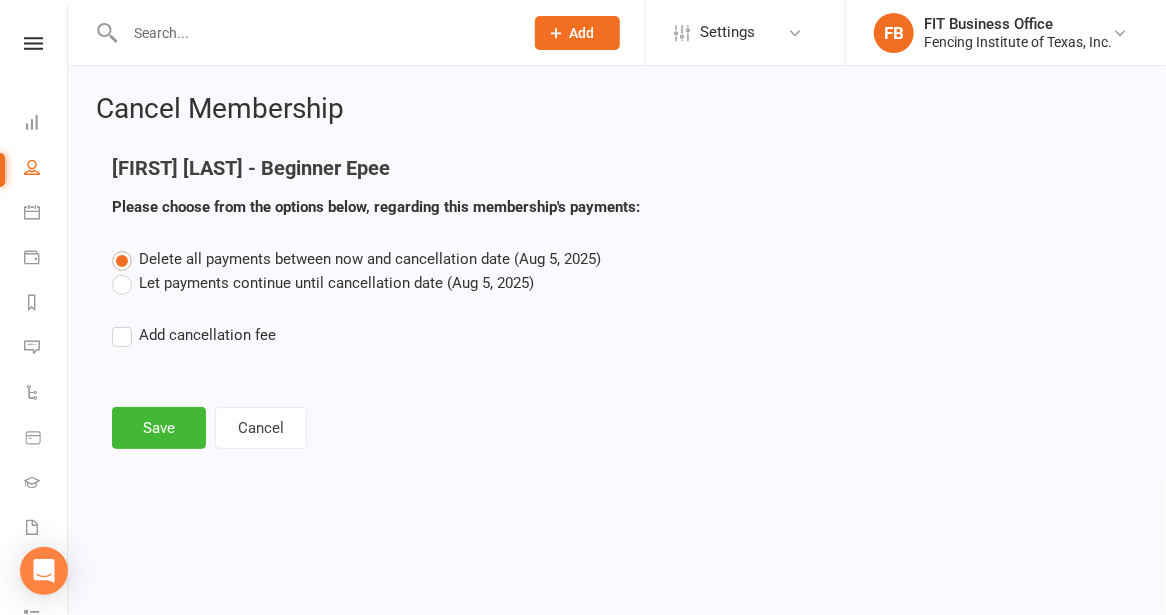 scroll, scrollTop: 0, scrollLeft: 0, axis: both 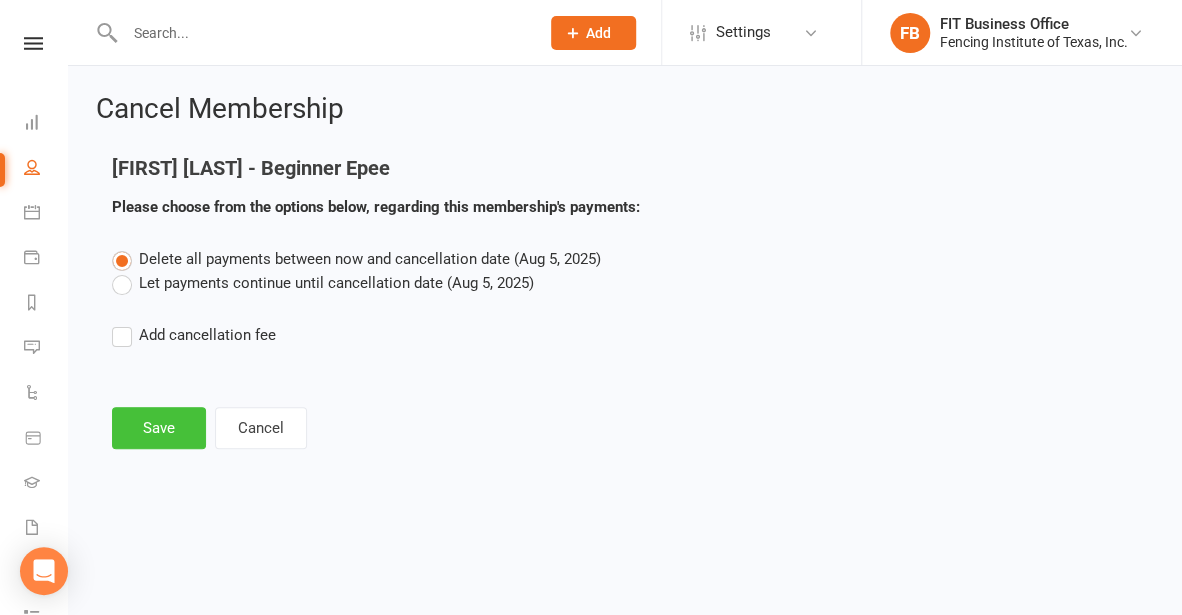 click on "Save" at bounding box center [159, 428] 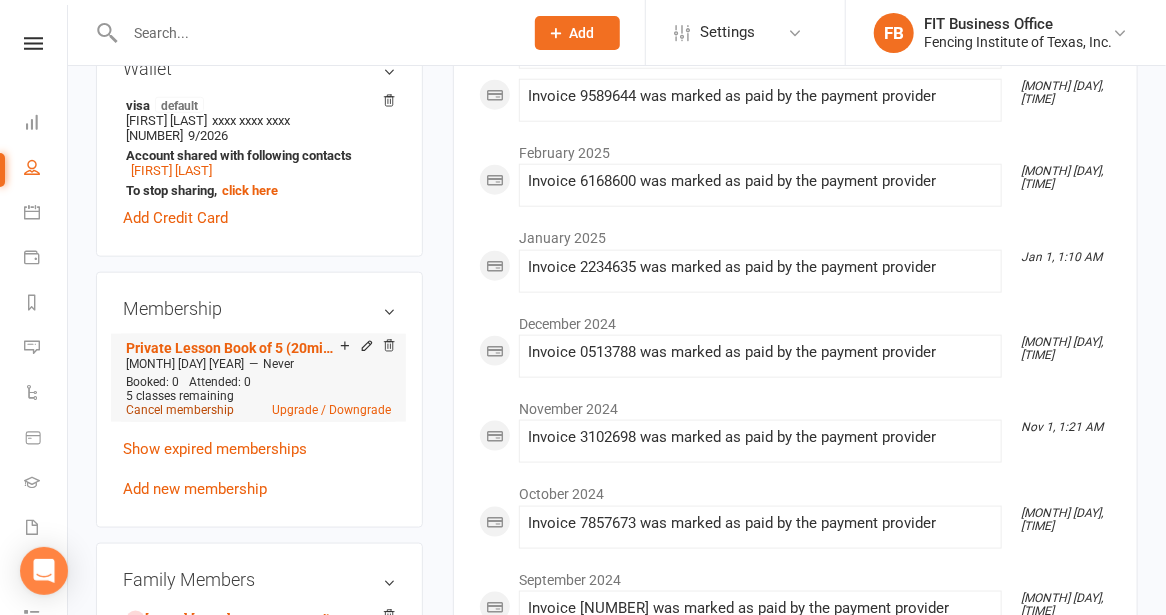 scroll, scrollTop: 700, scrollLeft: 0, axis: vertical 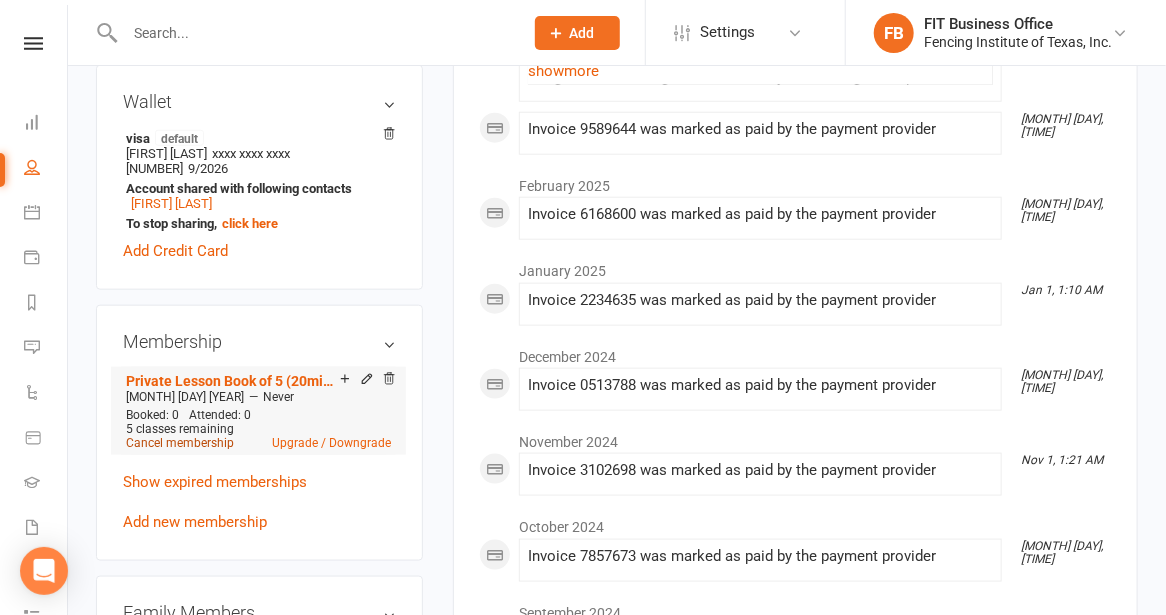 click on "Cancel membership" at bounding box center (180, 443) 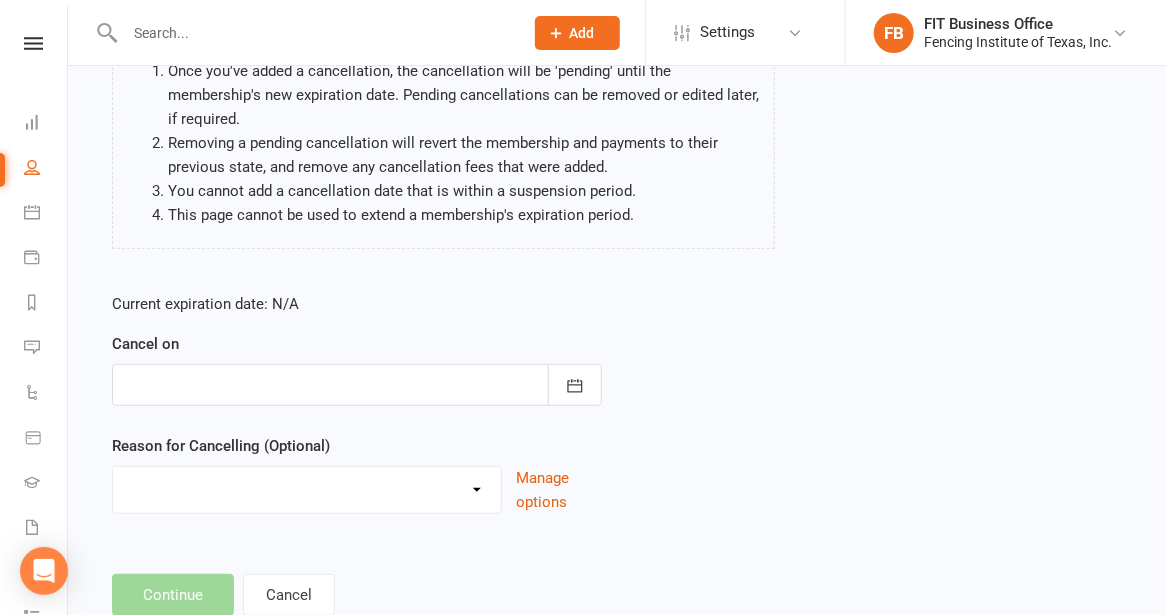 scroll, scrollTop: 0, scrollLeft: 0, axis: both 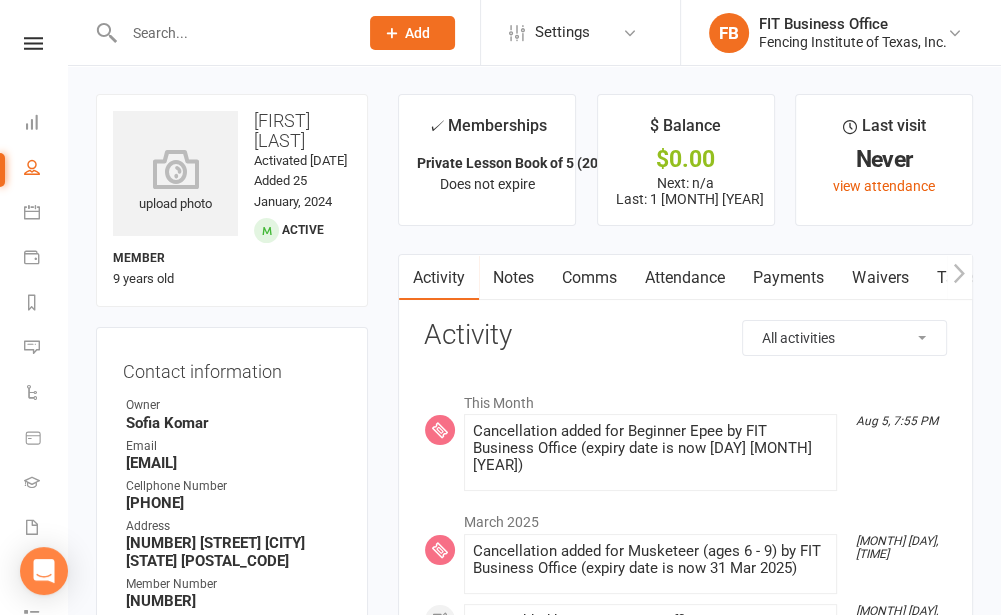 click at bounding box center [231, 33] 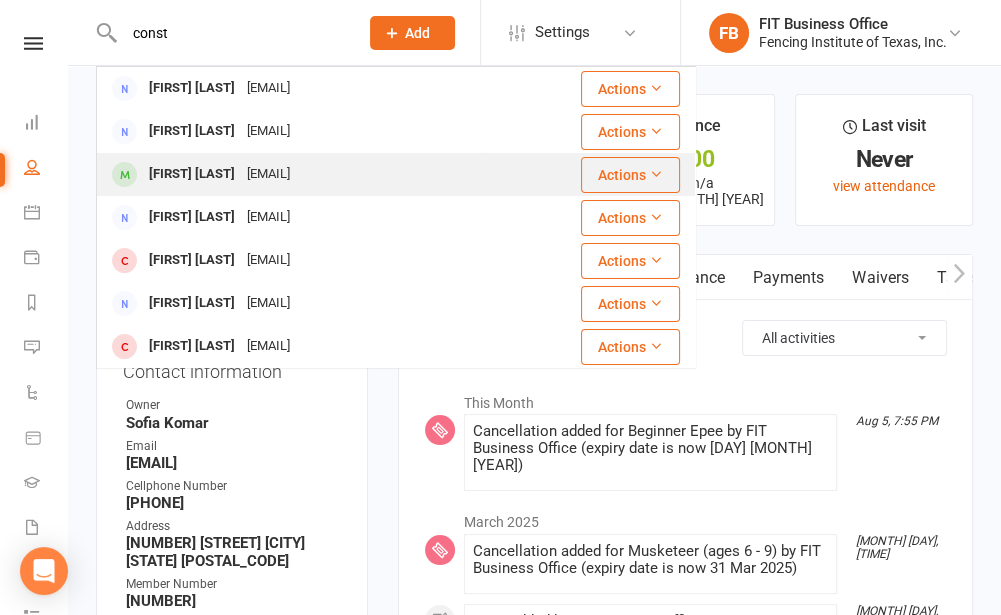 type on "const" 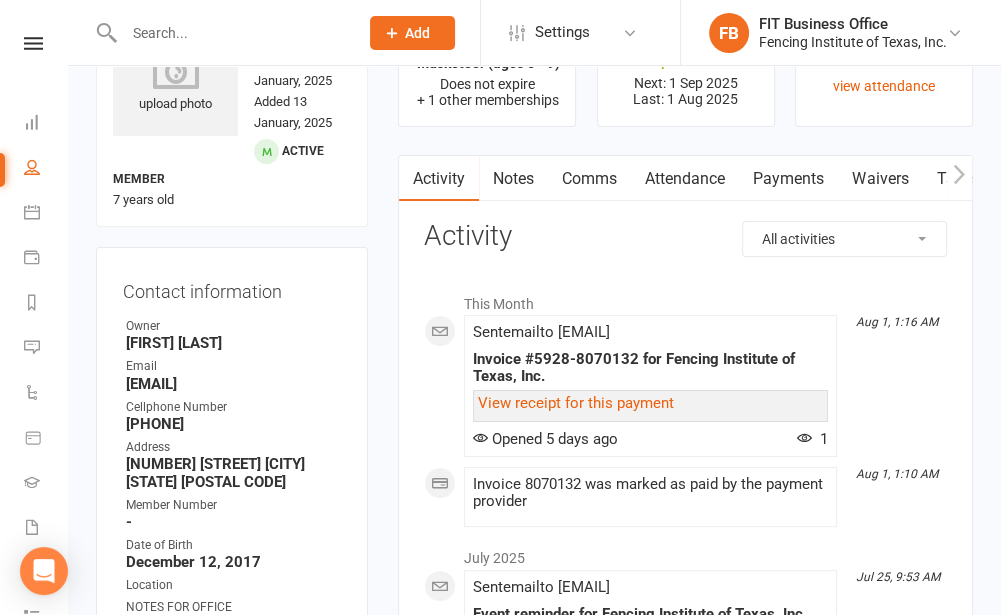 scroll, scrollTop: 0, scrollLeft: 0, axis: both 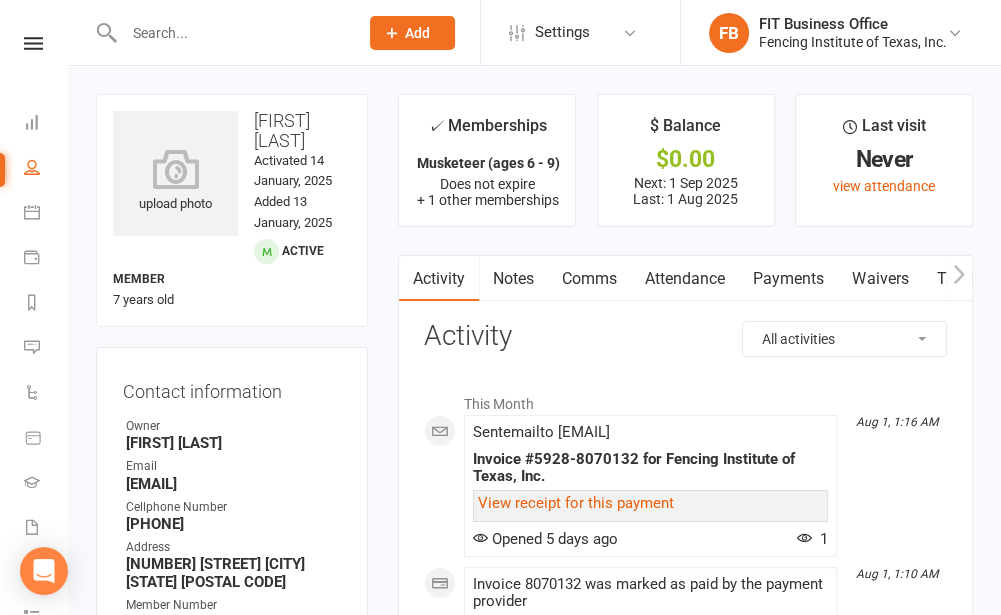 click at bounding box center [231, 33] 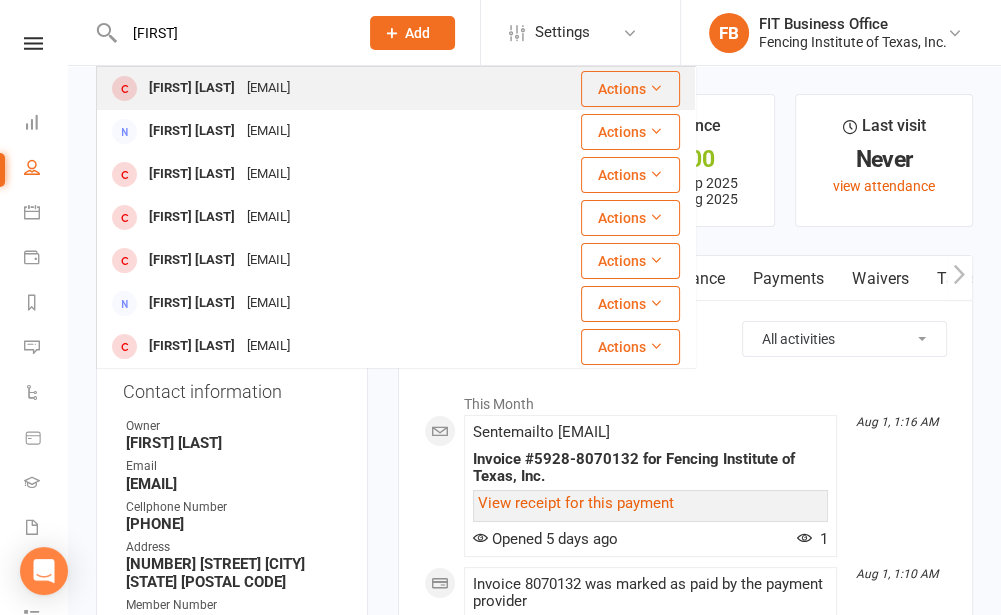 type on "[FIRST]" 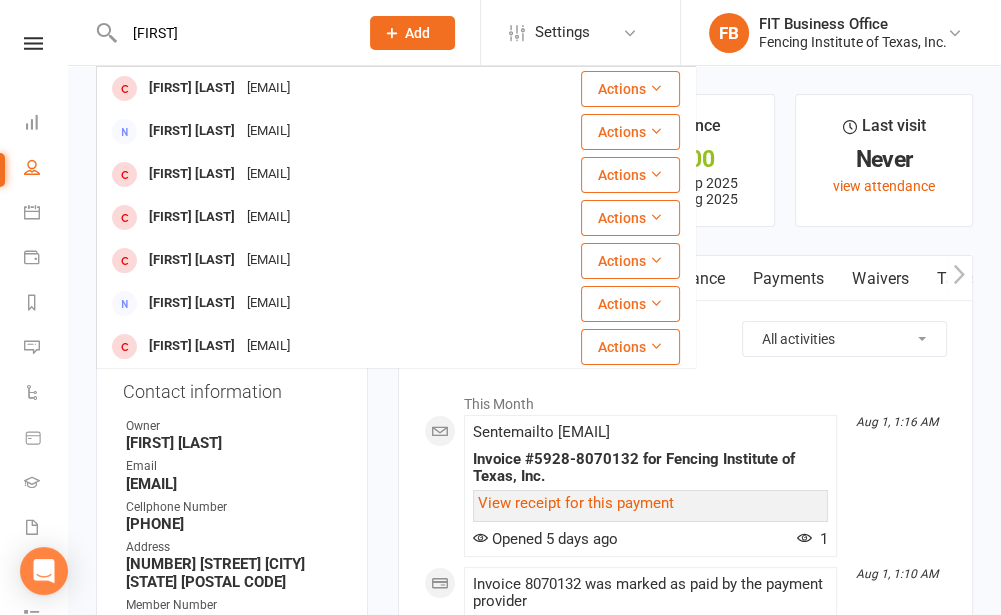 click on "[EMAIL]" at bounding box center (268, 88) 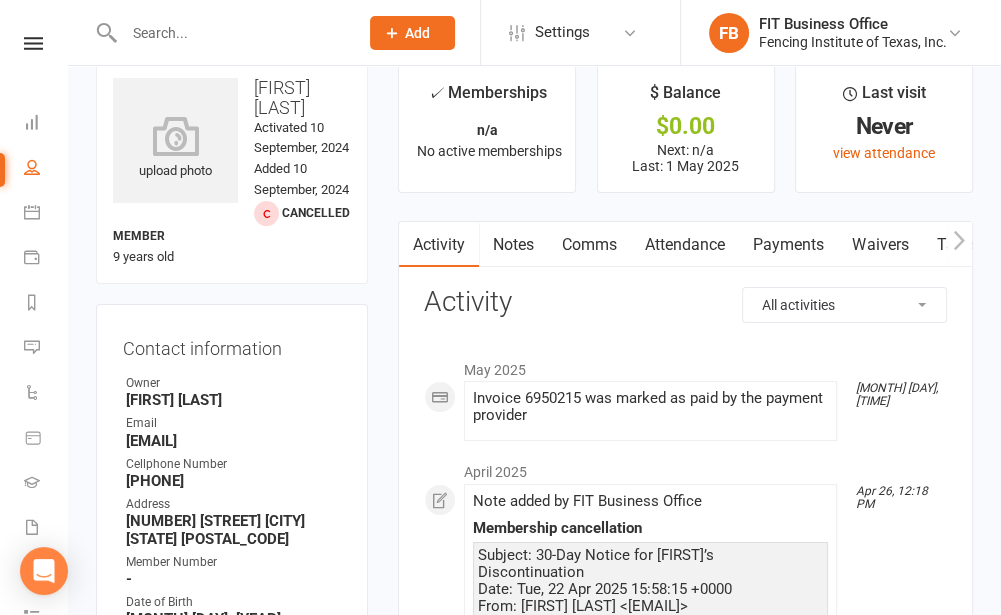 scroll, scrollTop: 0, scrollLeft: 0, axis: both 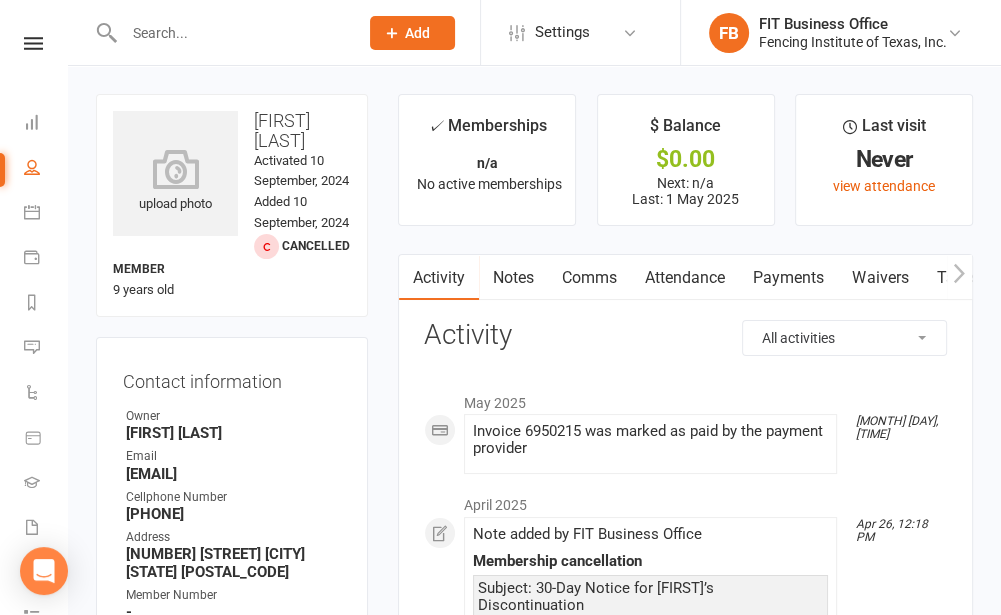 click at bounding box center [231, 33] 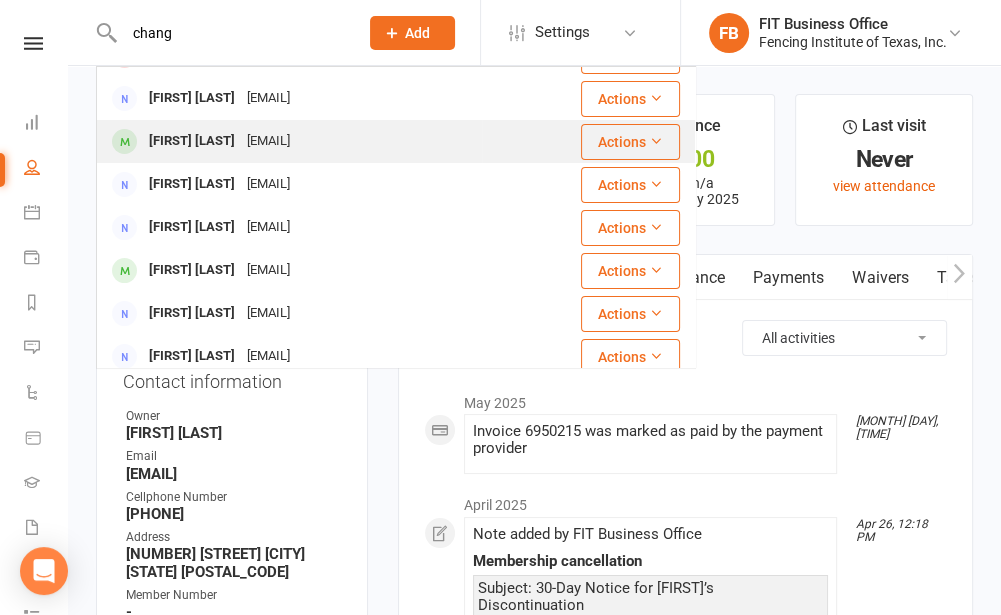 scroll, scrollTop: 0, scrollLeft: 0, axis: both 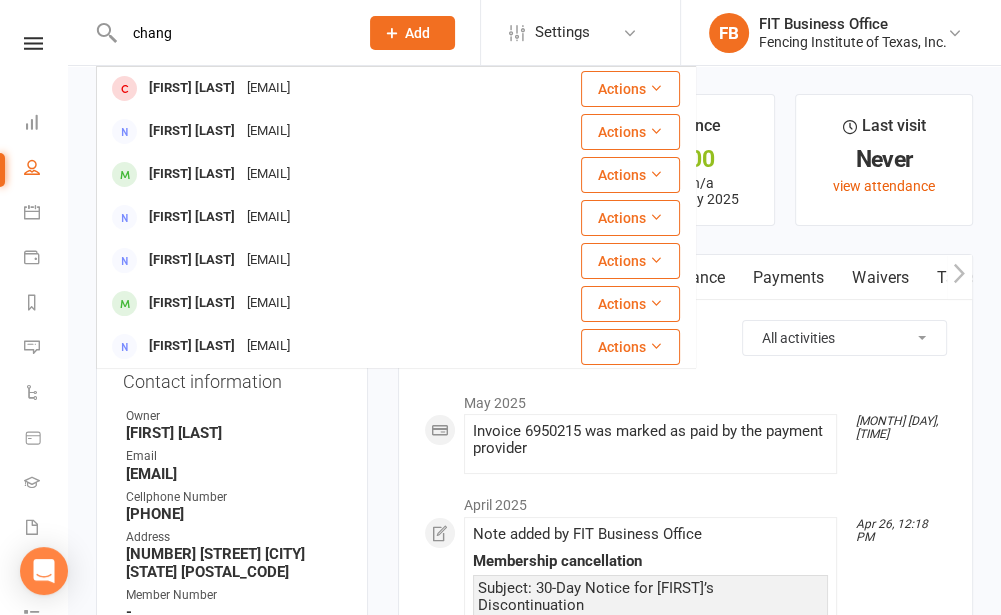 click on "chang" at bounding box center (231, 33) 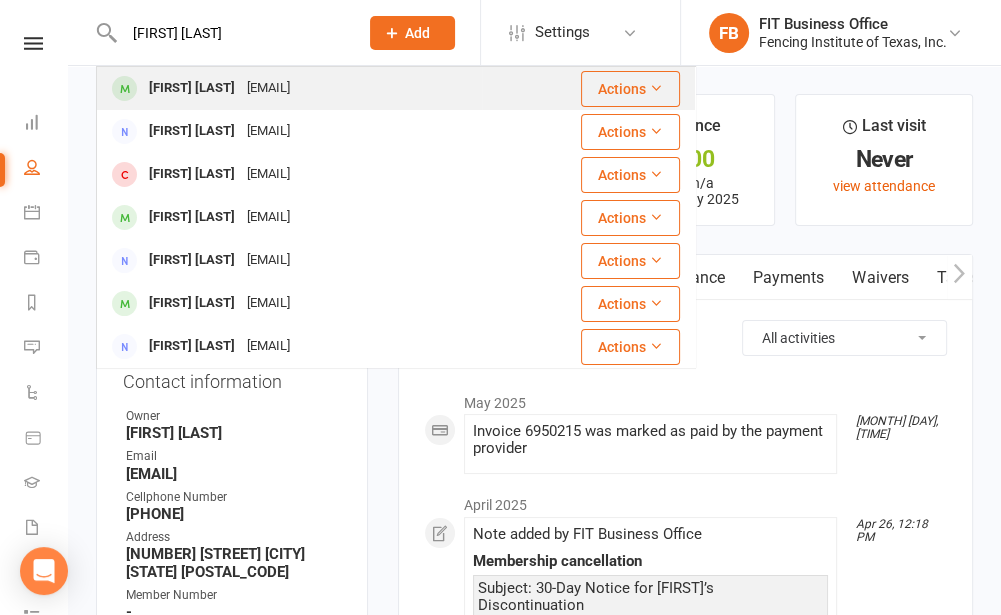 type on "[FIRST] [LAST]" 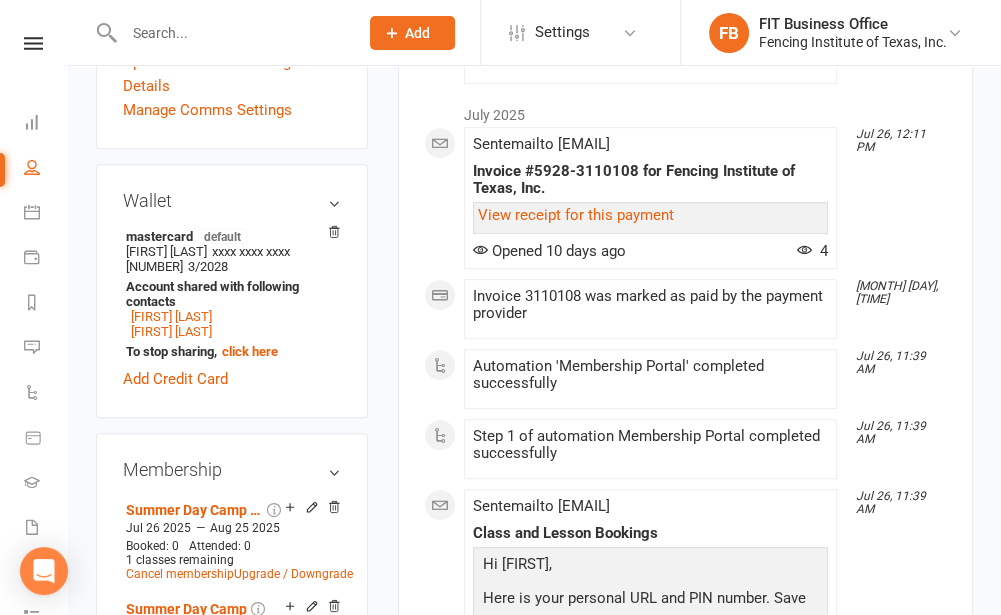 scroll, scrollTop: 666, scrollLeft: 0, axis: vertical 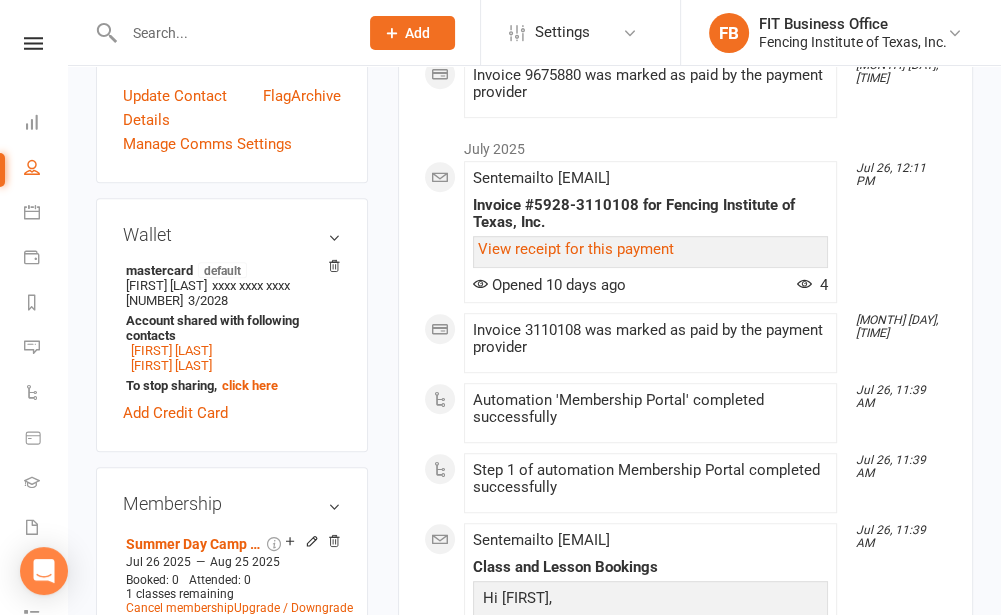 click at bounding box center (231, 33) 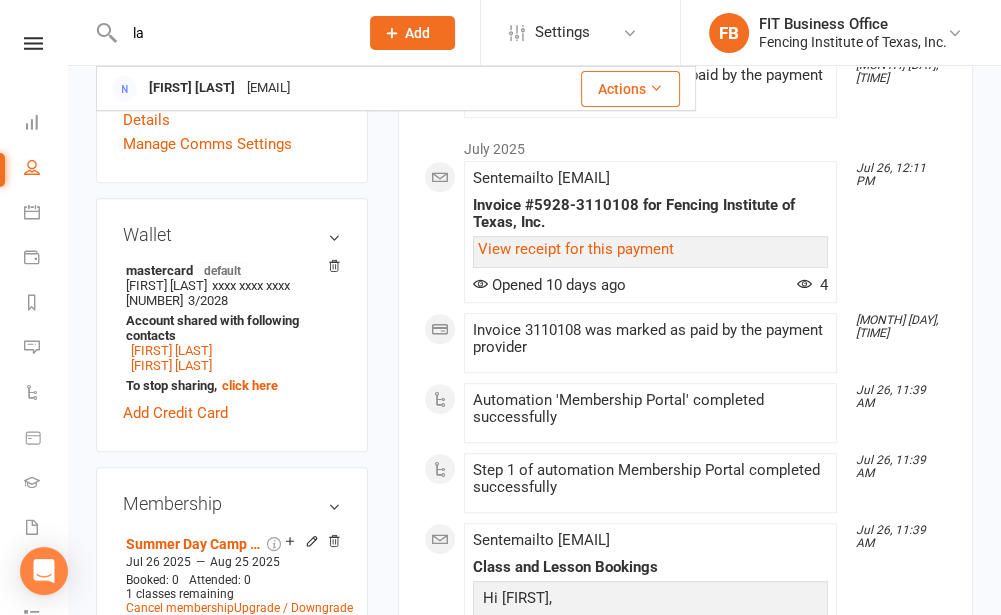 type on "l" 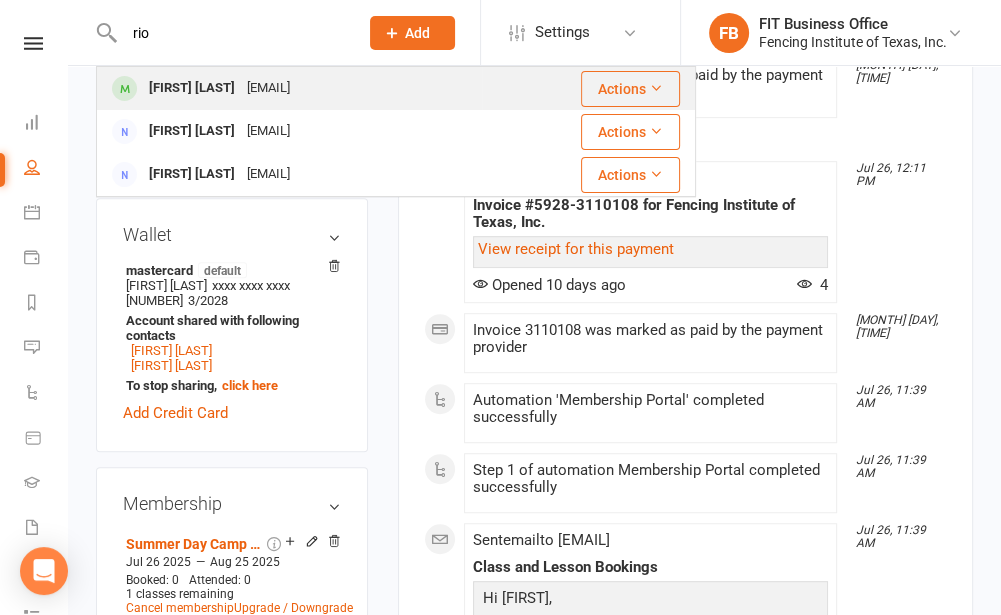 type on "rio" 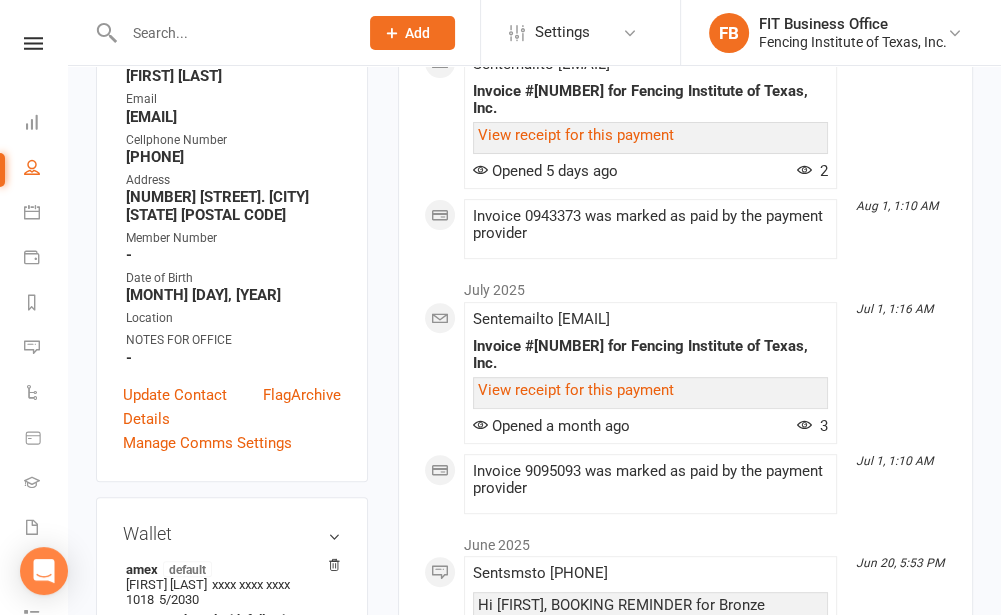 scroll, scrollTop: 333, scrollLeft: 0, axis: vertical 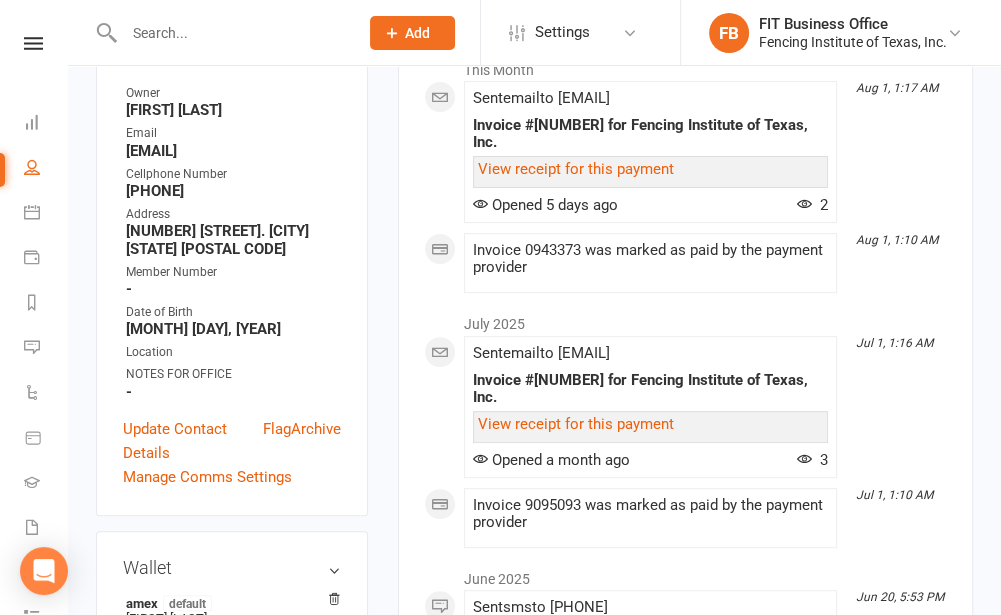 click at bounding box center [231, 33] 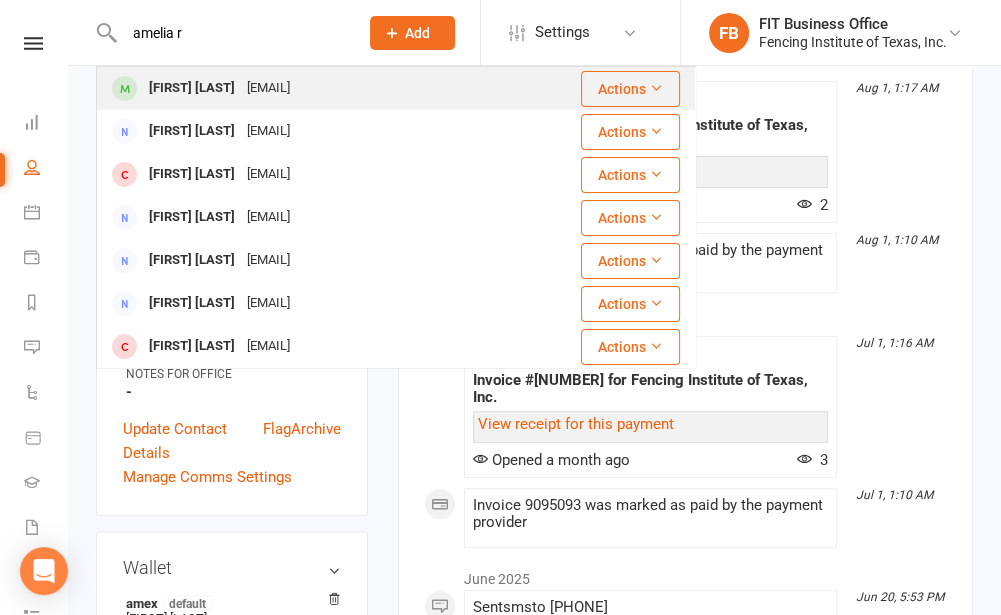 type on "amelia r" 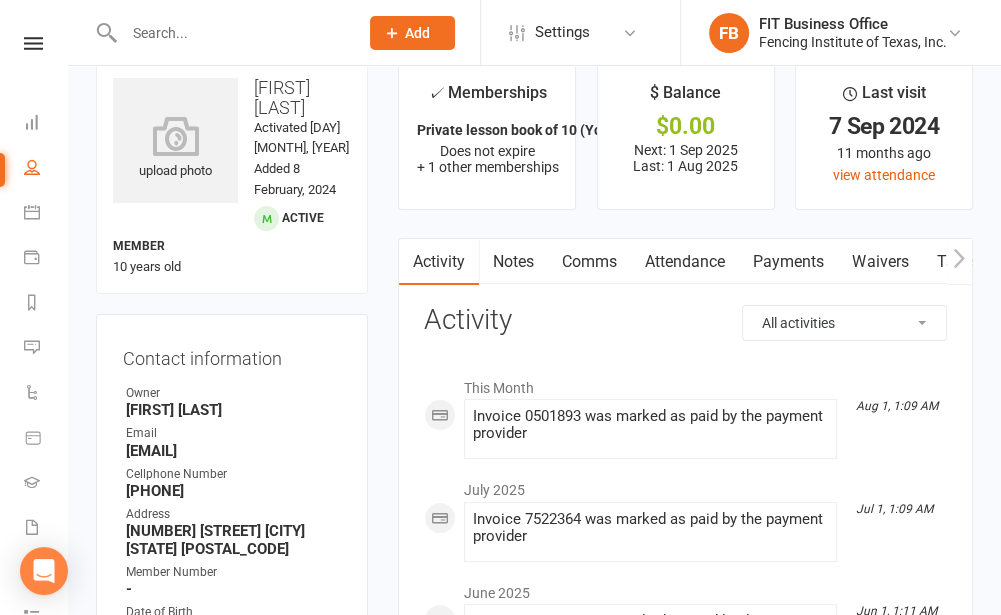 scroll, scrollTop: 0, scrollLeft: 0, axis: both 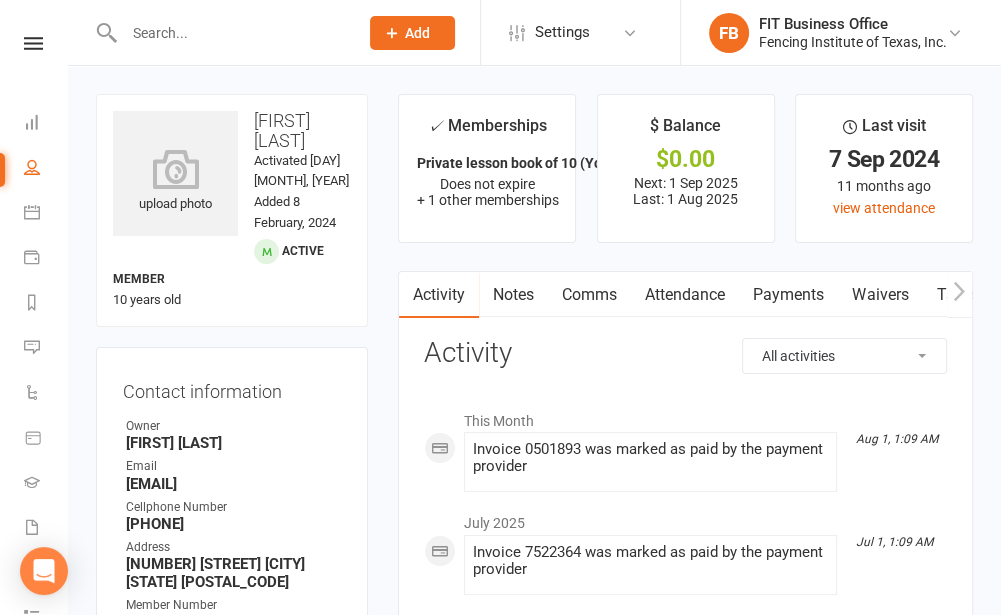 click at bounding box center (231, 33) 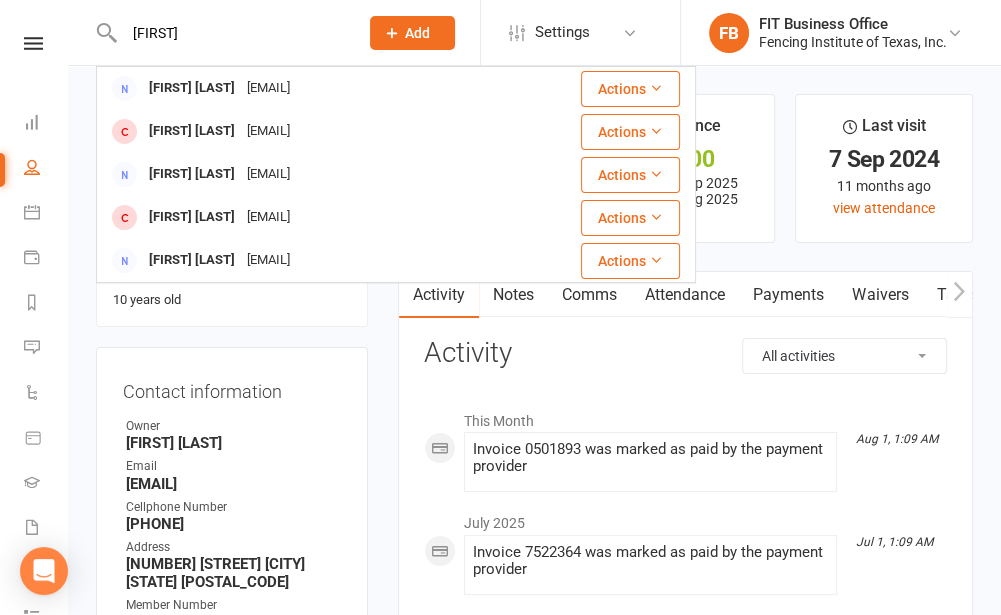 scroll, scrollTop: 33, scrollLeft: 0, axis: vertical 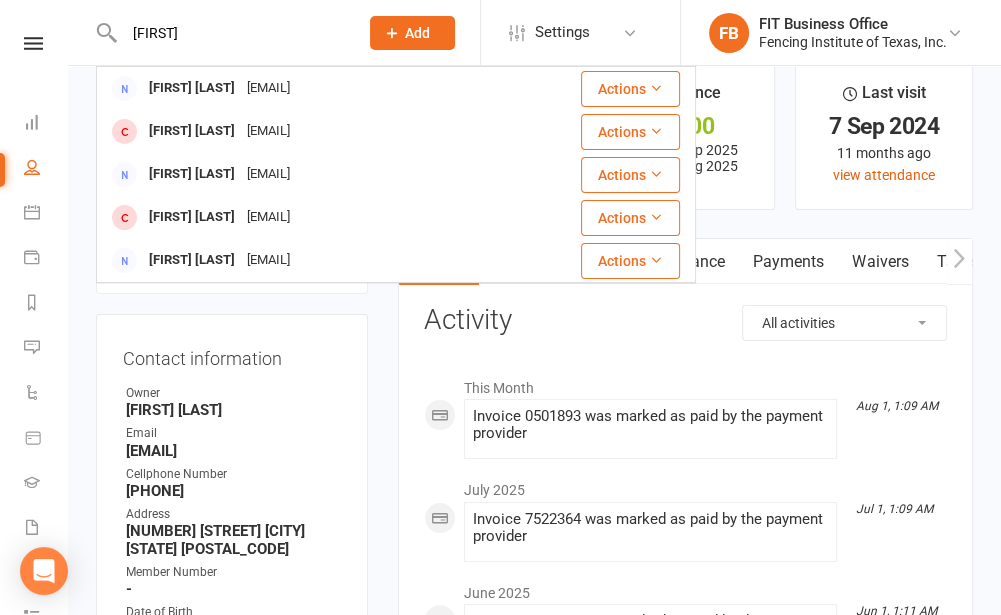 drag, startPoint x: 189, startPoint y: 31, endPoint x: 110, endPoint y: 43, distance: 79.9062 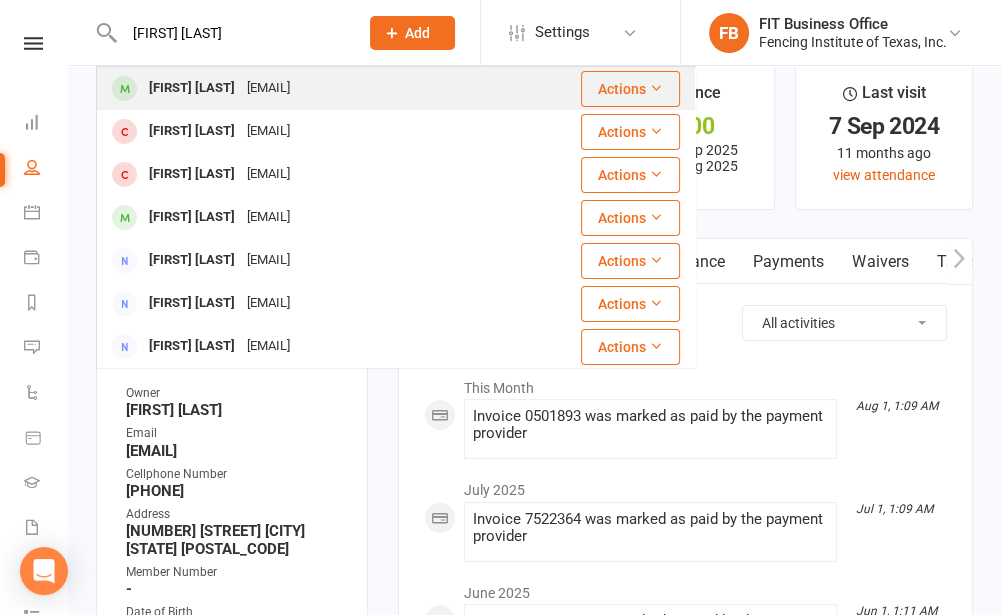 scroll, scrollTop: 0, scrollLeft: 0, axis: both 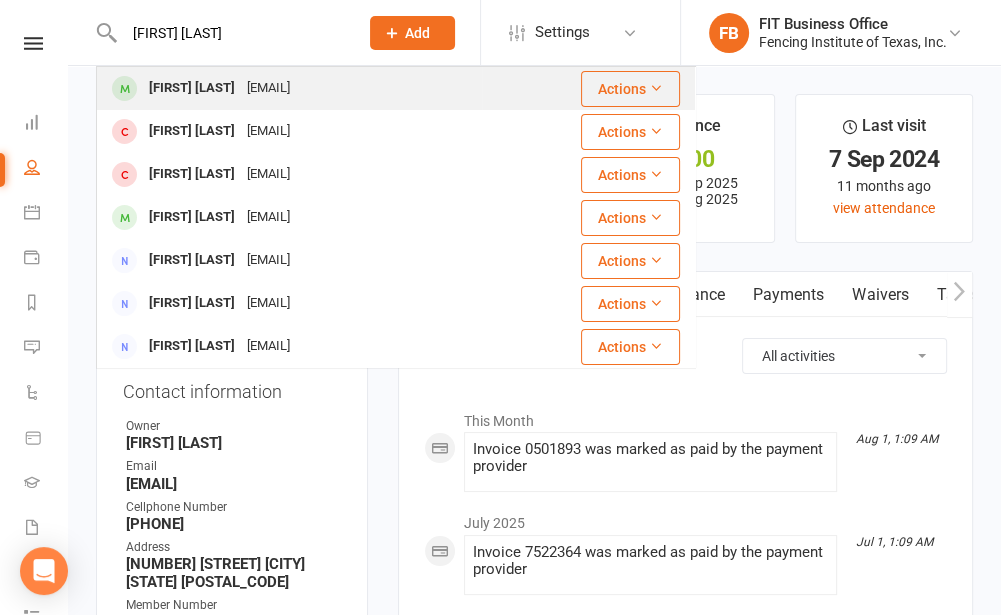type on "[FIRST] [LAST]" 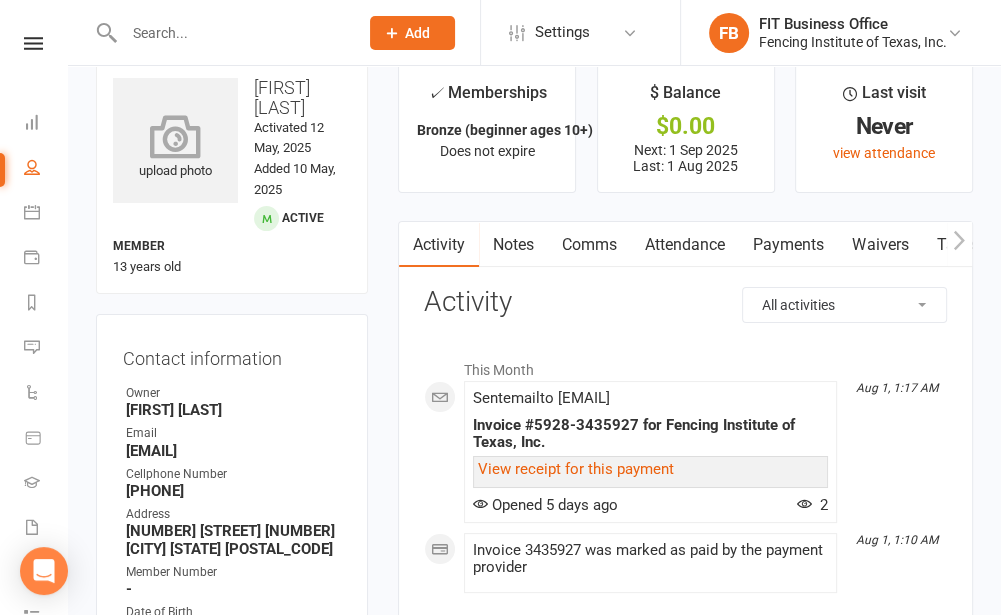 scroll, scrollTop: 0, scrollLeft: 0, axis: both 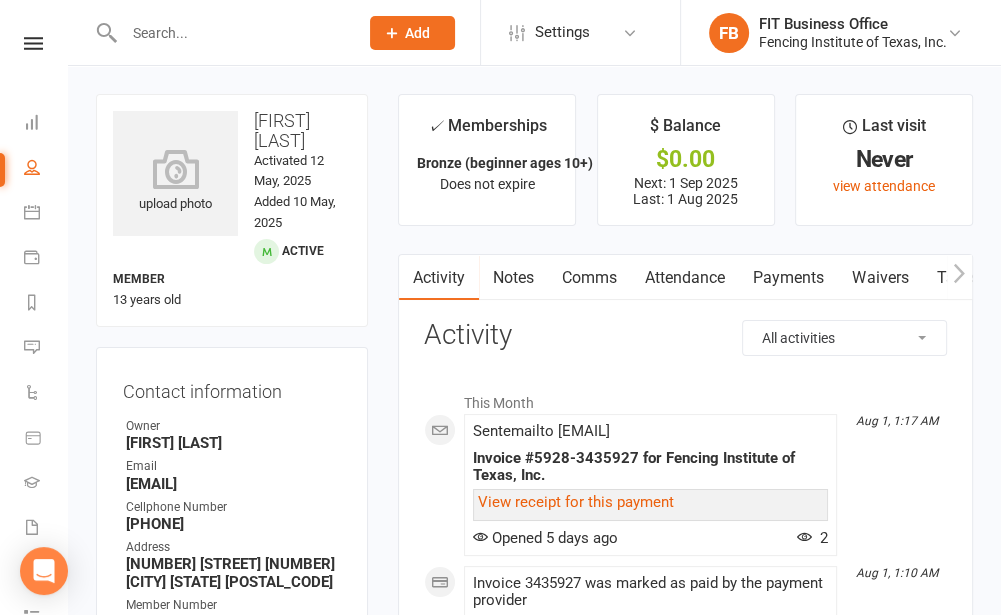 click at bounding box center [231, 33] 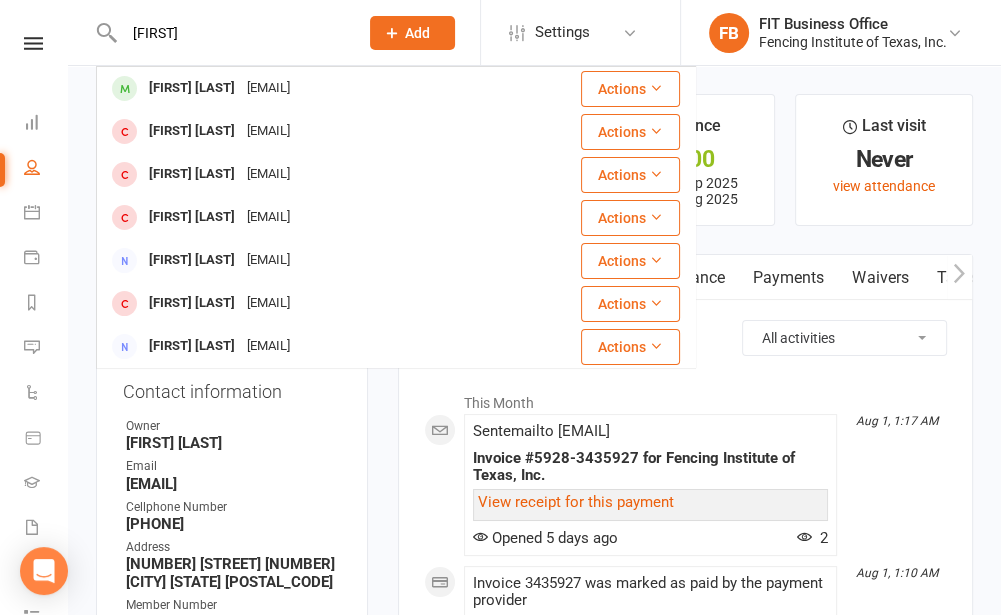 drag, startPoint x: 245, startPoint y: 32, endPoint x: 6, endPoint y: 31, distance: 239.00209 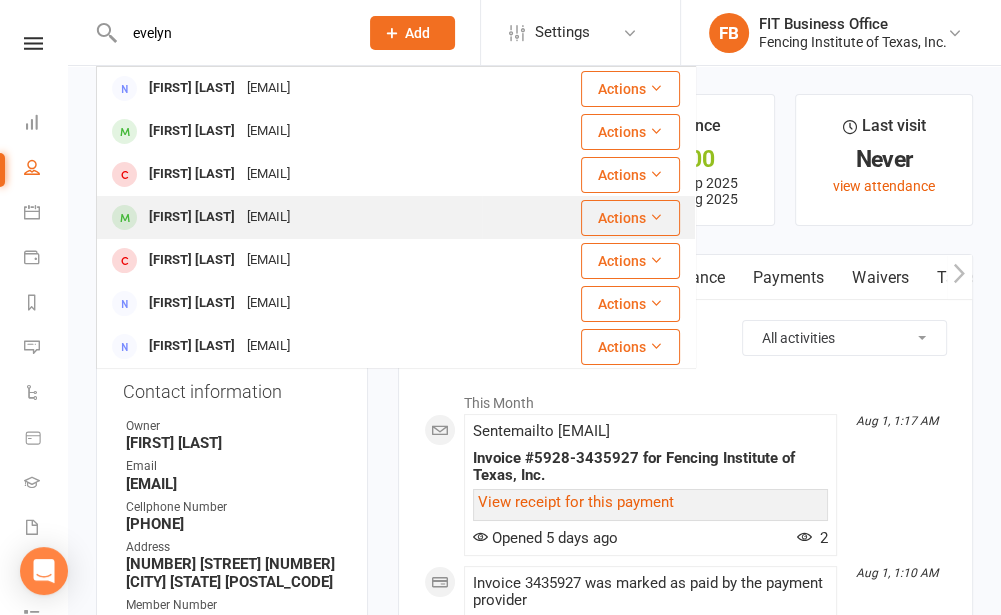 type on "evelyn" 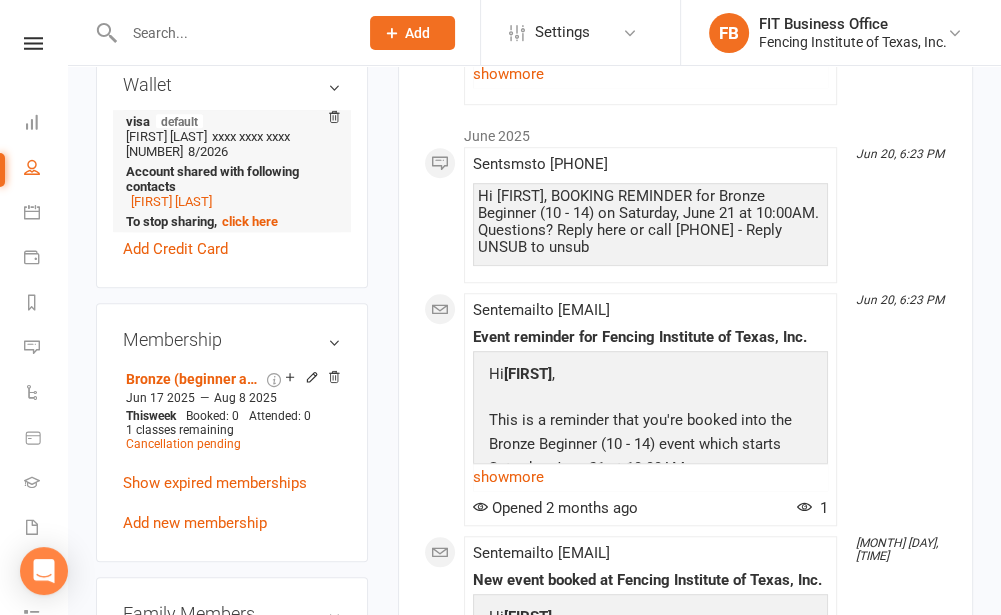 scroll, scrollTop: 666, scrollLeft: 0, axis: vertical 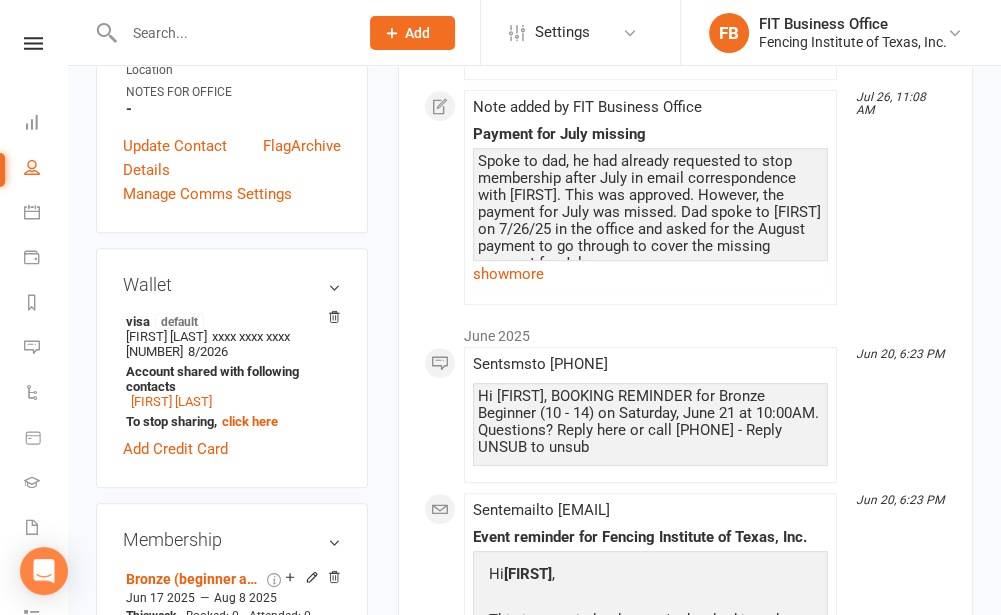 click at bounding box center [231, 33] 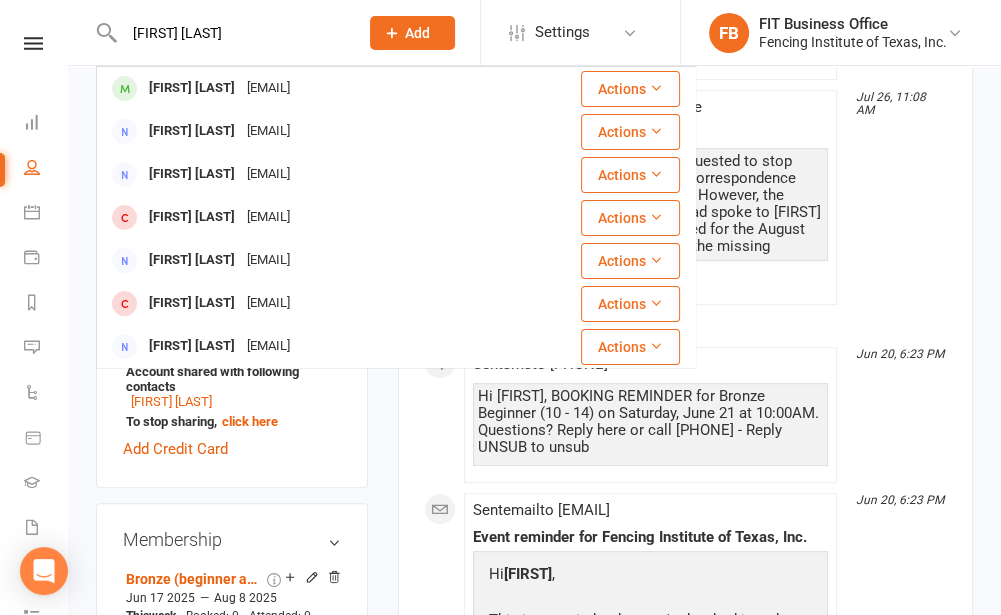 type on "[FIRST] [LAST]" 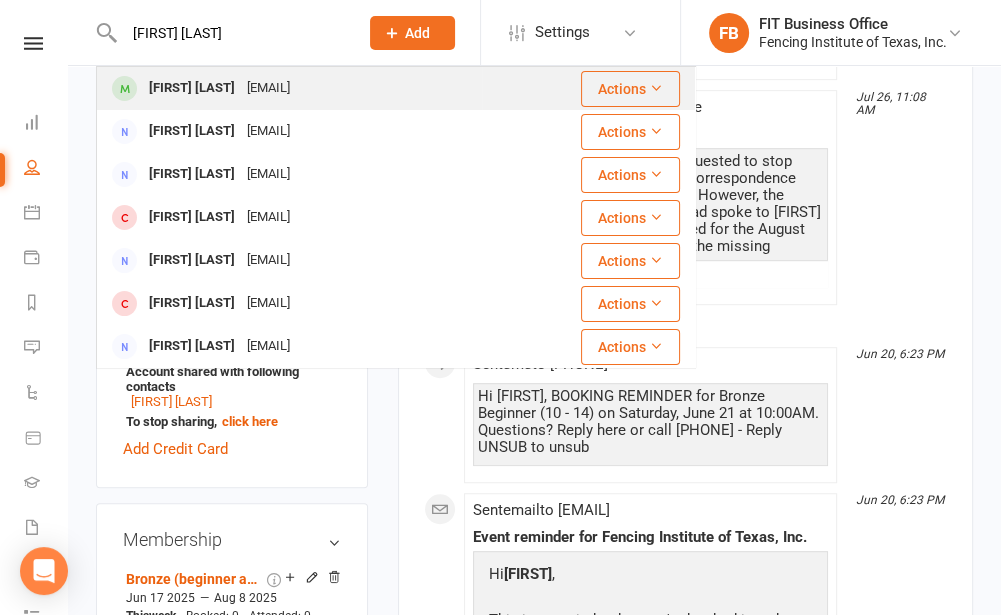 click on "[EMAIL]" at bounding box center [268, 88] 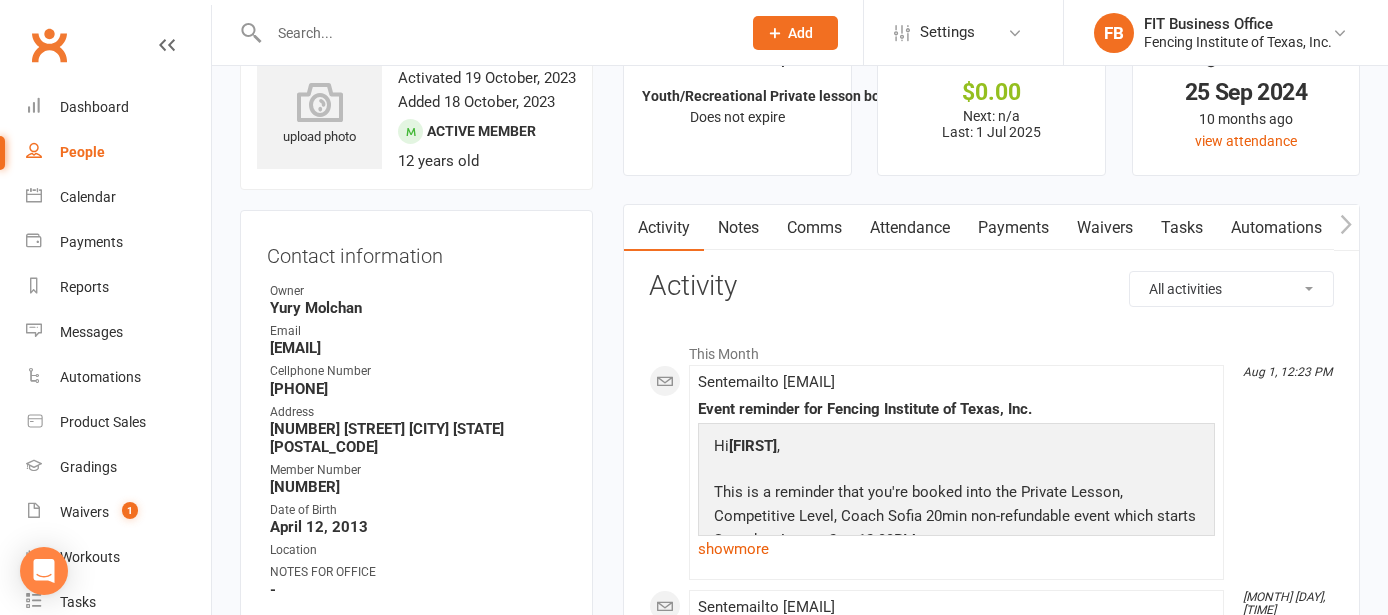 scroll, scrollTop: 133, scrollLeft: 0, axis: vertical 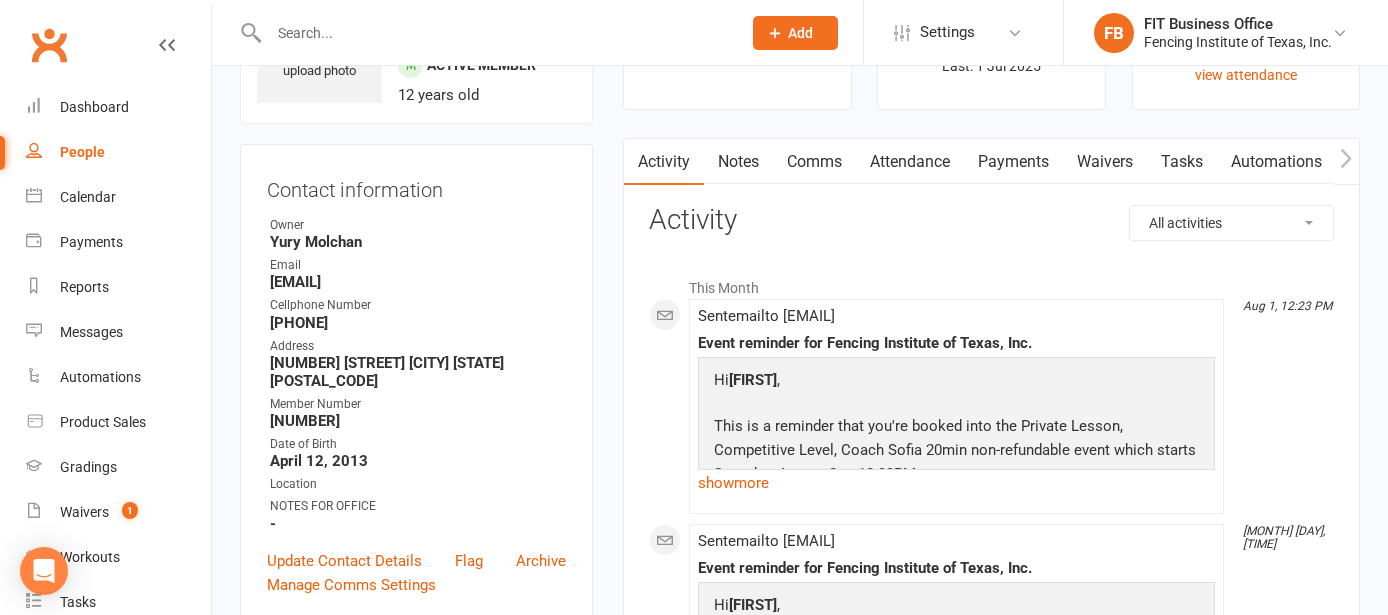 click on "Notes" at bounding box center (738, 162) 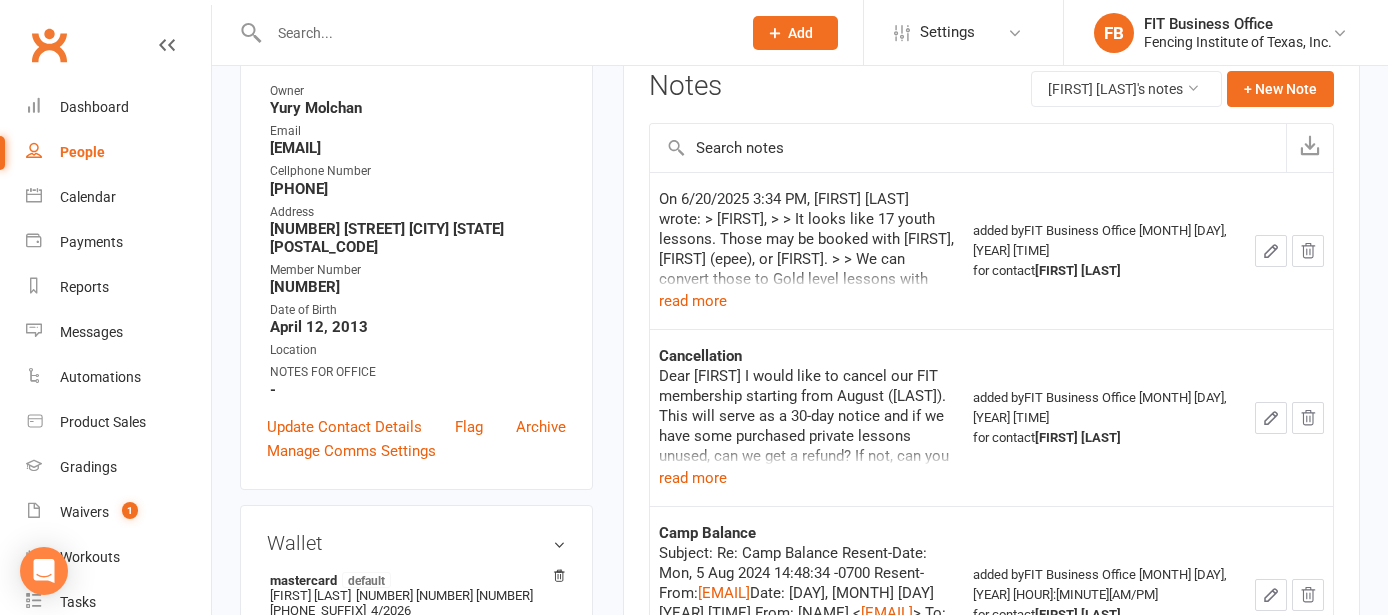 scroll, scrollTop: 200, scrollLeft: 0, axis: vertical 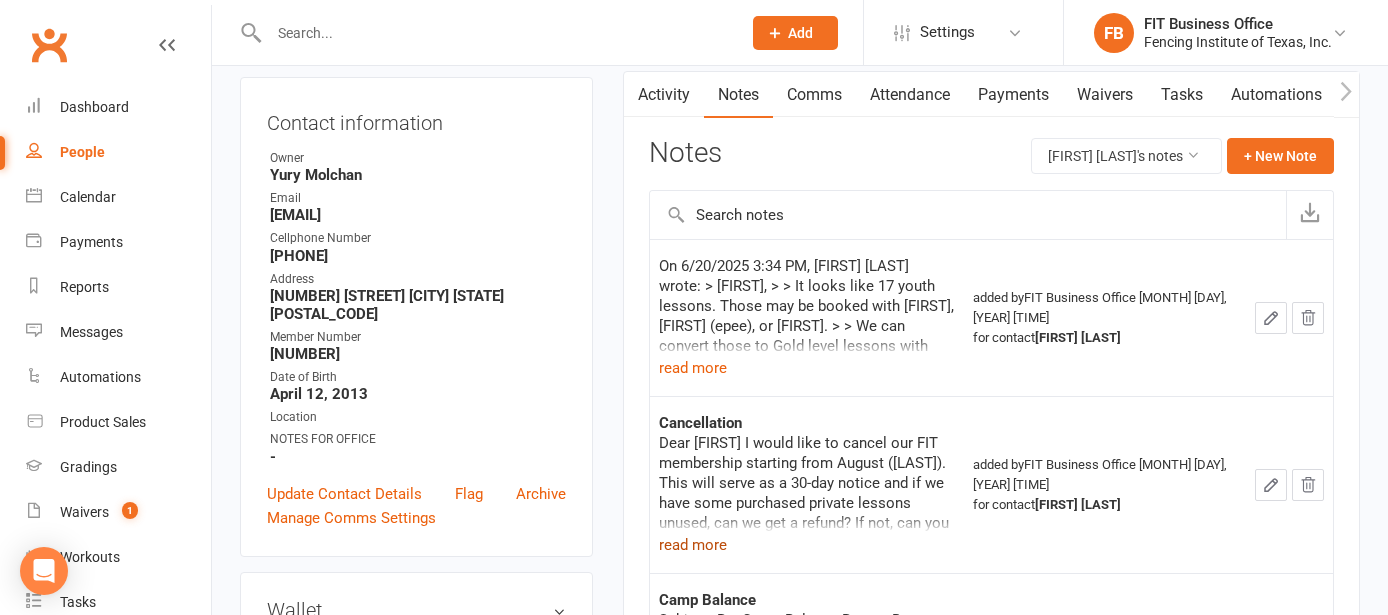 click on "read more" at bounding box center [693, 545] 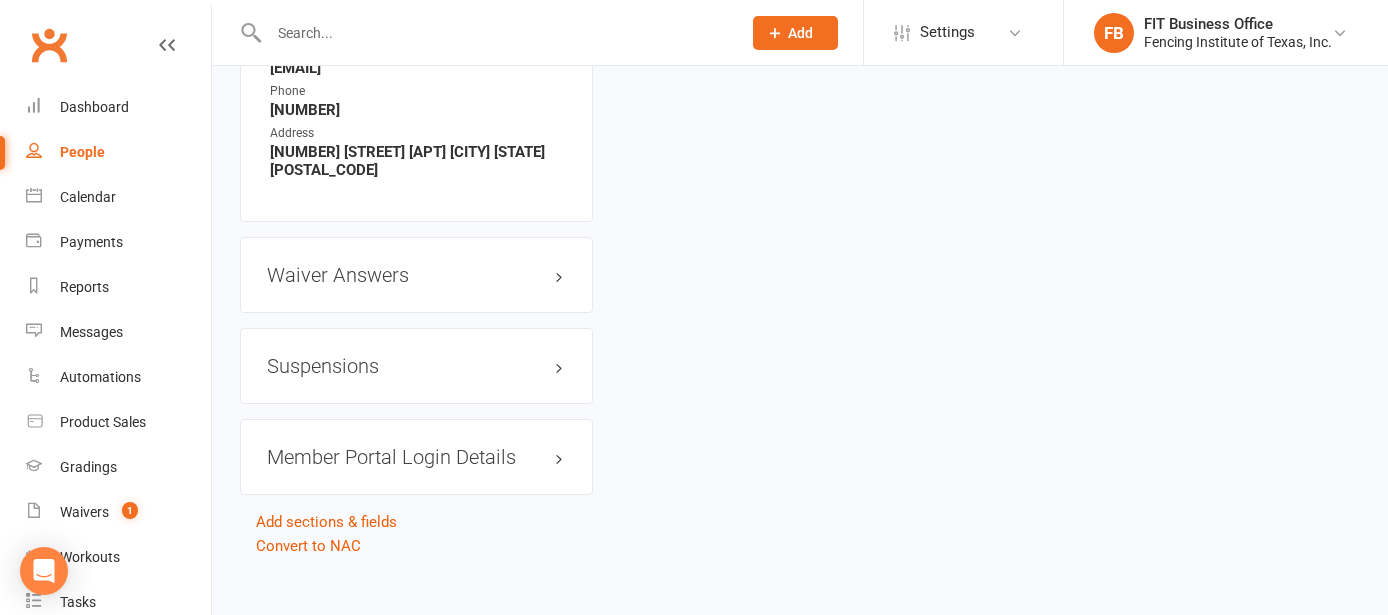 scroll, scrollTop: 1781, scrollLeft: 0, axis: vertical 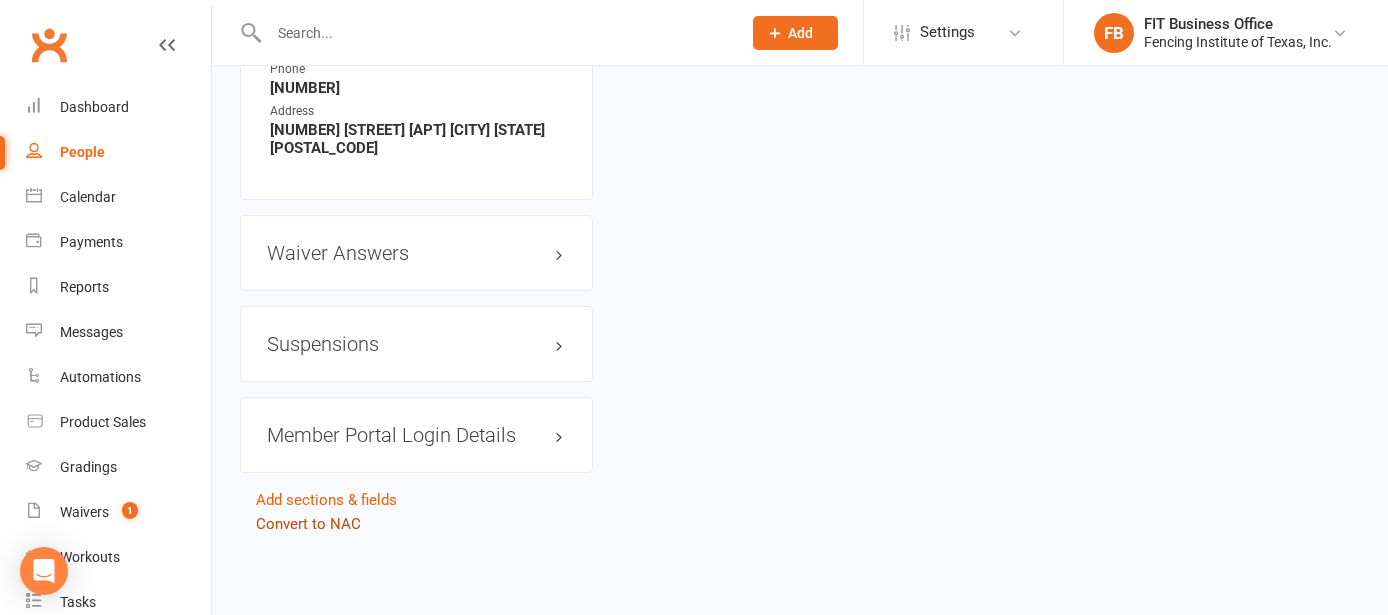click on "Convert to NAC" at bounding box center (308, 524) 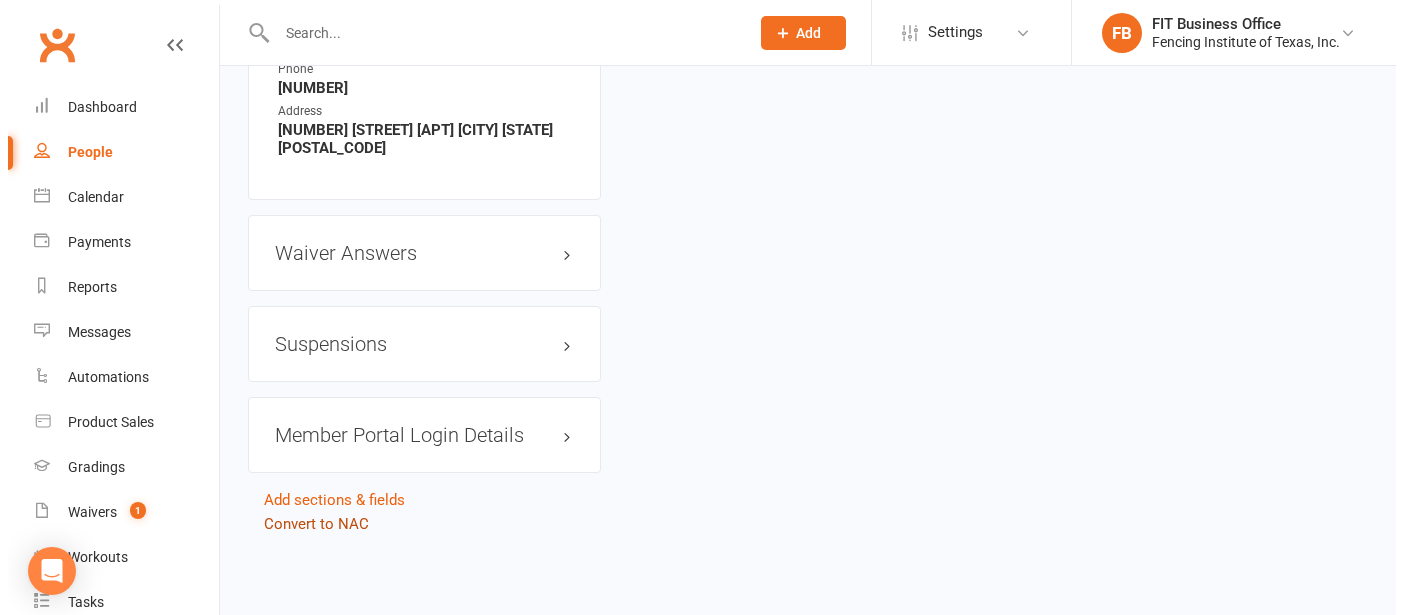 scroll, scrollTop: 1739, scrollLeft: 0, axis: vertical 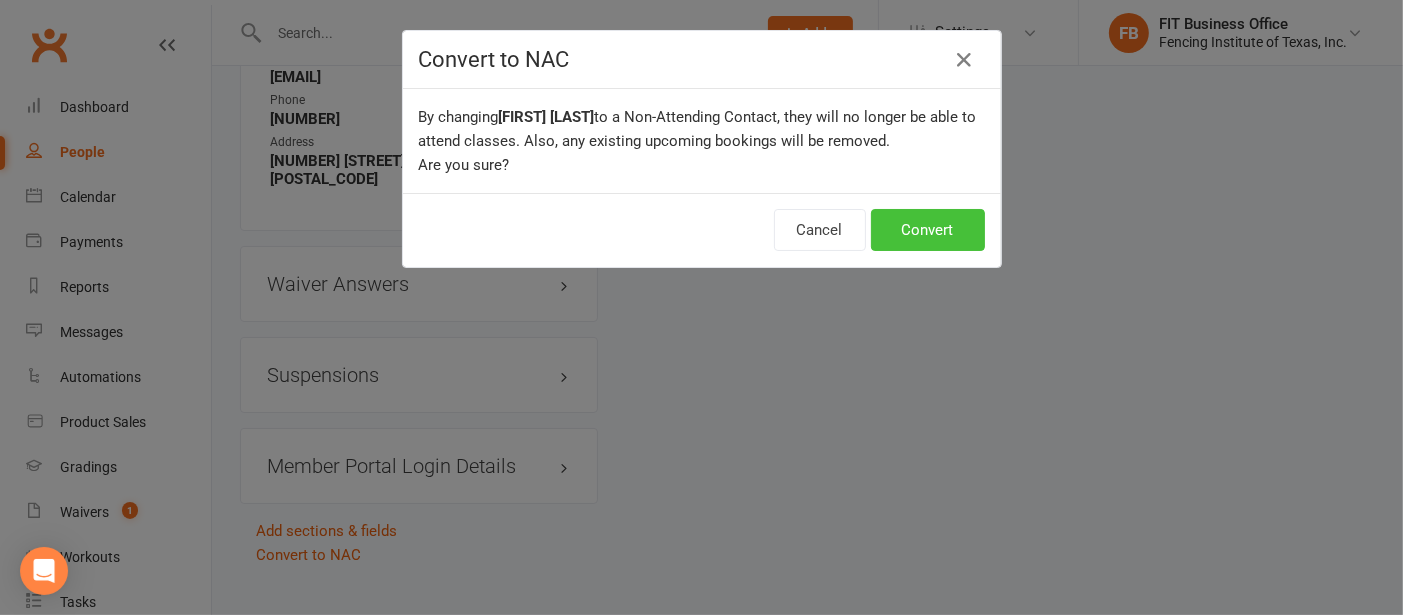 click on "Convert" at bounding box center (928, 230) 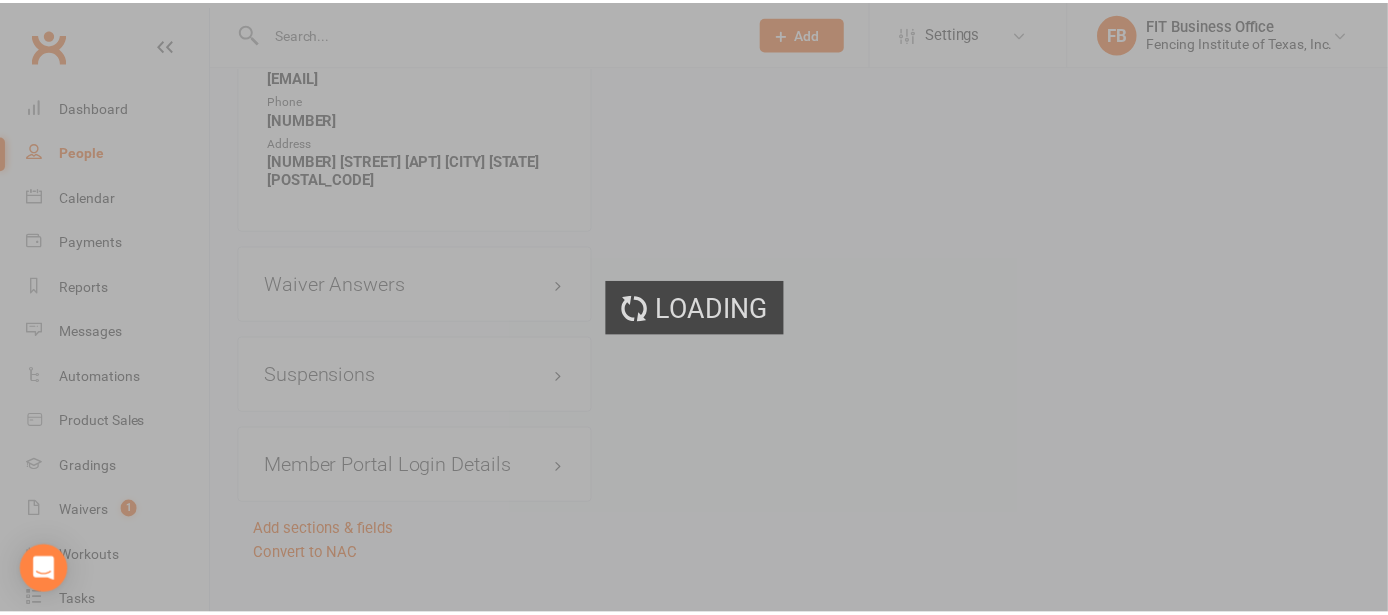 scroll, scrollTop: 1763, scrollLeft: 0, axis: vertical 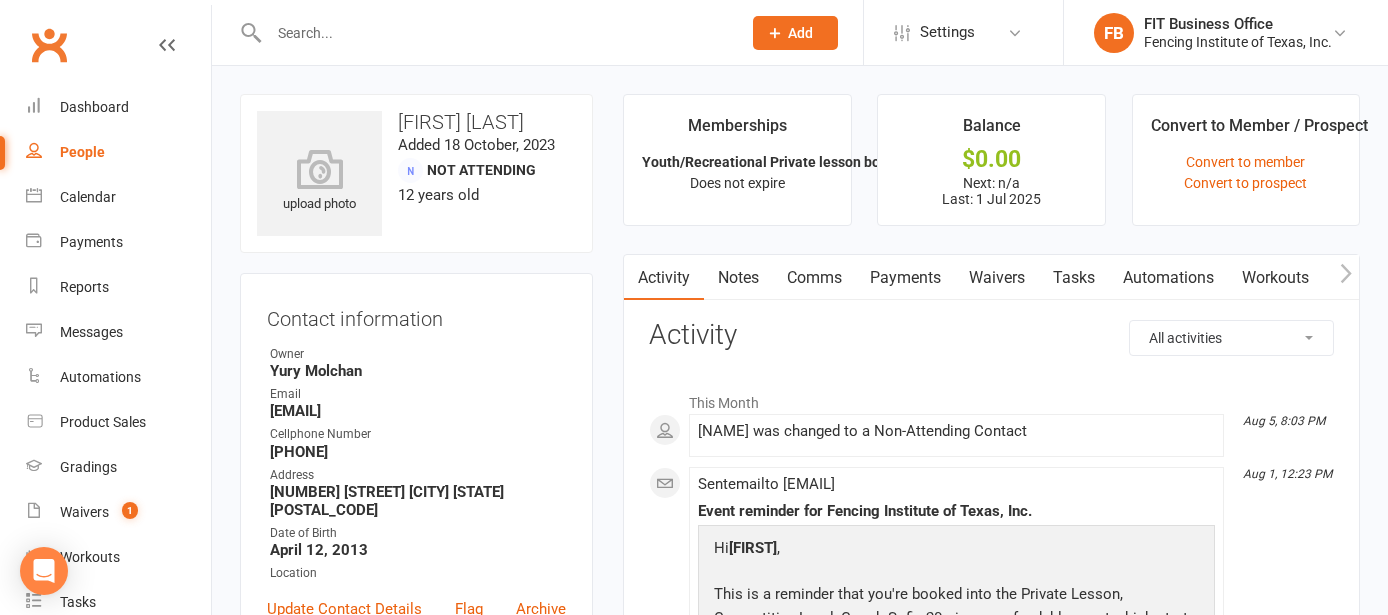 click on "upload photo [FIRST] [LAST] Added 18 October, 2023   Not Attending 12 years old  Contact information Owner   [FIRST] [LAST] Email  [EMAIL]
Cellphone Number  [PHONE]
Address  [NUMBER] [STREET] Apt [NUMBER] [CITY] [STATE] [POSTAL_CODE]
Date of Birth  April 12, 2013
Location
Update Contact Details Flag Archive Manage Comms Settings
Wallet mastercard  default   [FIRST] [LAST]  xxxx xxxx xxxx 5510 4/2026 Account shared with following contacts [FIRST] [LAST] To stop sharing, click here
Add Credit Card
Membership      Youth/Recreational Private lesson book of 10 (non-refundable) Jun 9 2025 — Never Booked: 3 Attended: 0 7 classes remaining    Cancel membership Upgrade / Downgrade Show expired memberships Add new membership
Family Members   [FIRST] [LAST] - Parent / Guardian Add link to existing contact  Add link to new contact
Suspensions  No active suspensions found. Add new suspension
Email / SMS Subscriptions  edit Unsubscribed from Emails No
Unsubscribed from SMSes Yes
Waiver Answers  edit" at bounding box center (416, 967) 